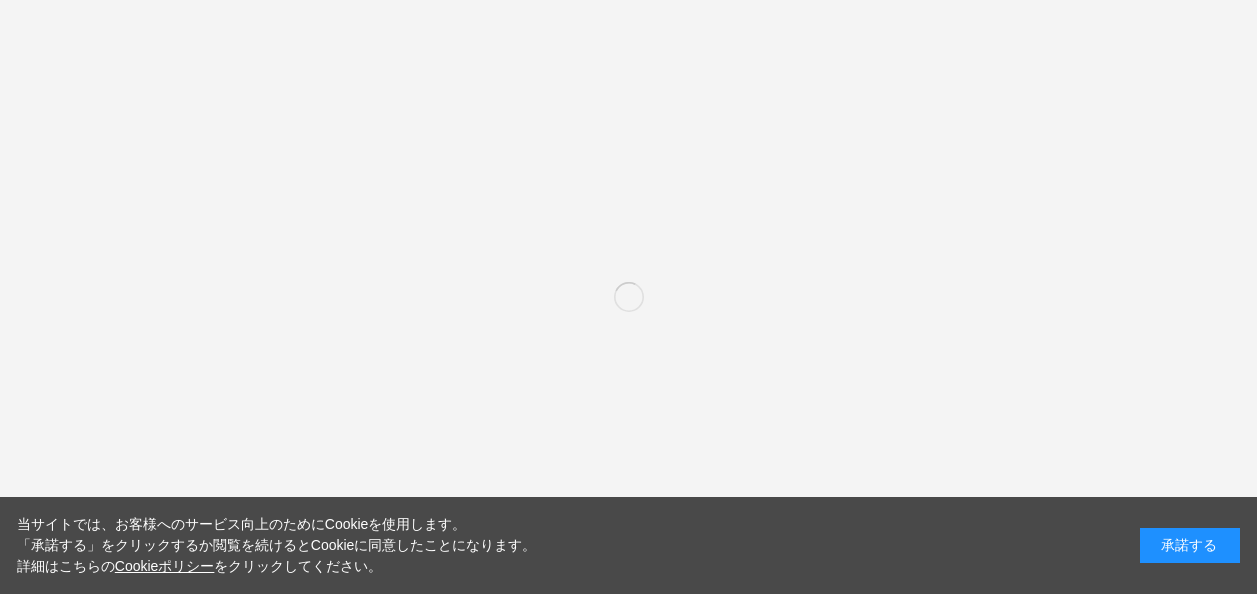 scroll, scrollTop: 0, scrollLeft: 0, axis: both 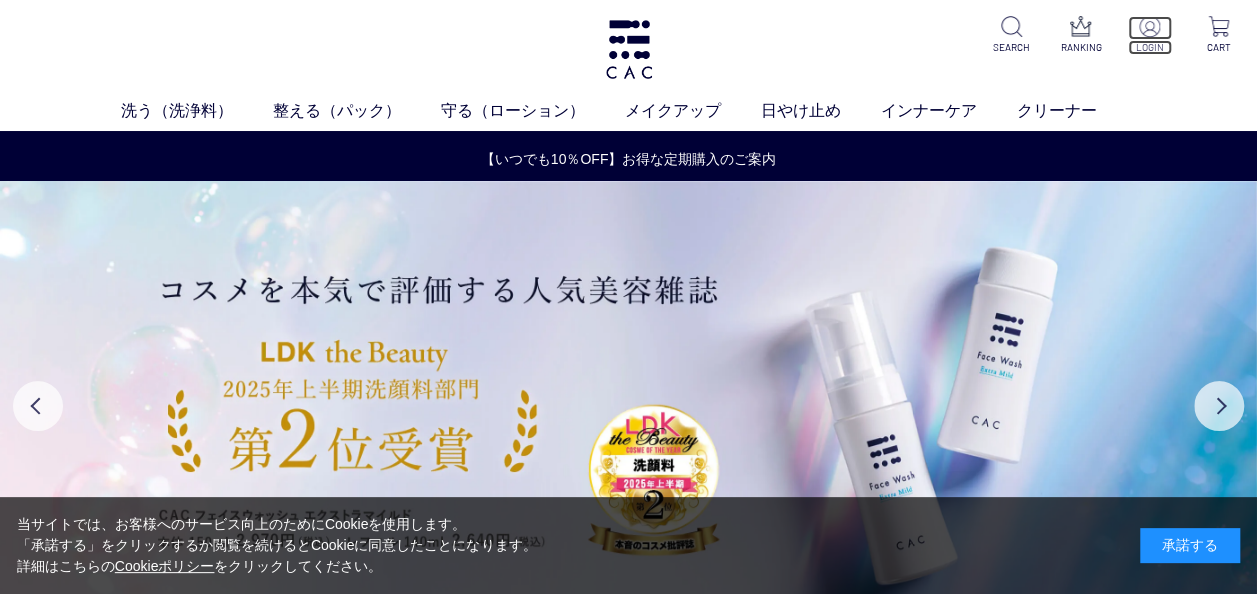 click on "LOGIN" at bounding box center [1150, 47] 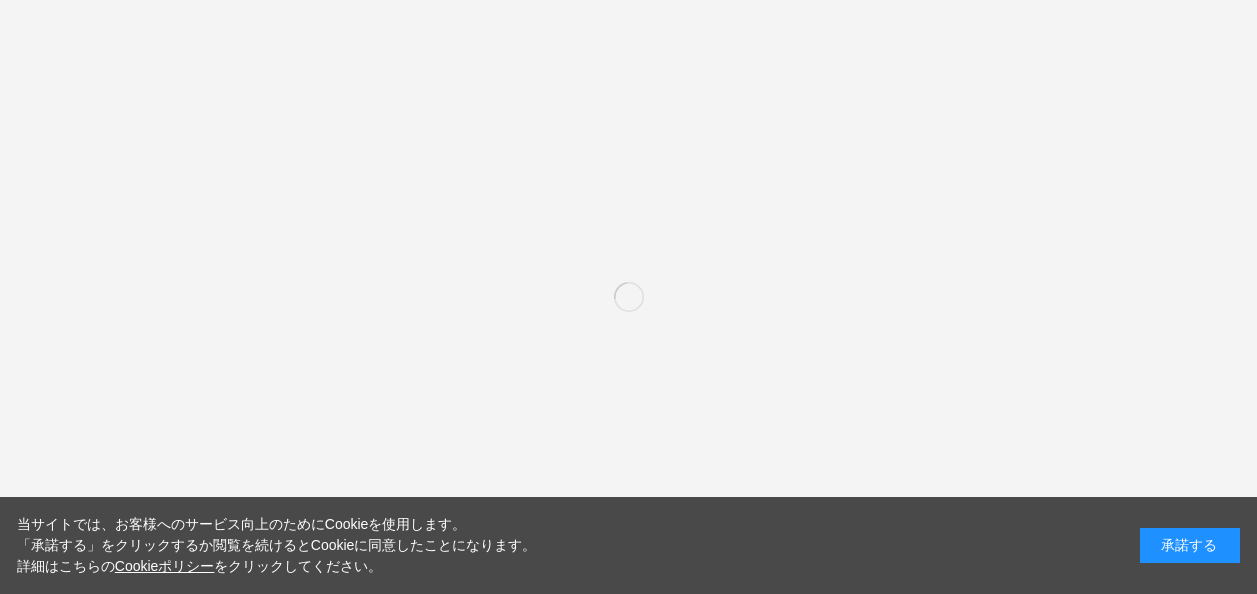 scroll, scrollTop: 0, scrollLeft: 0, axis: both 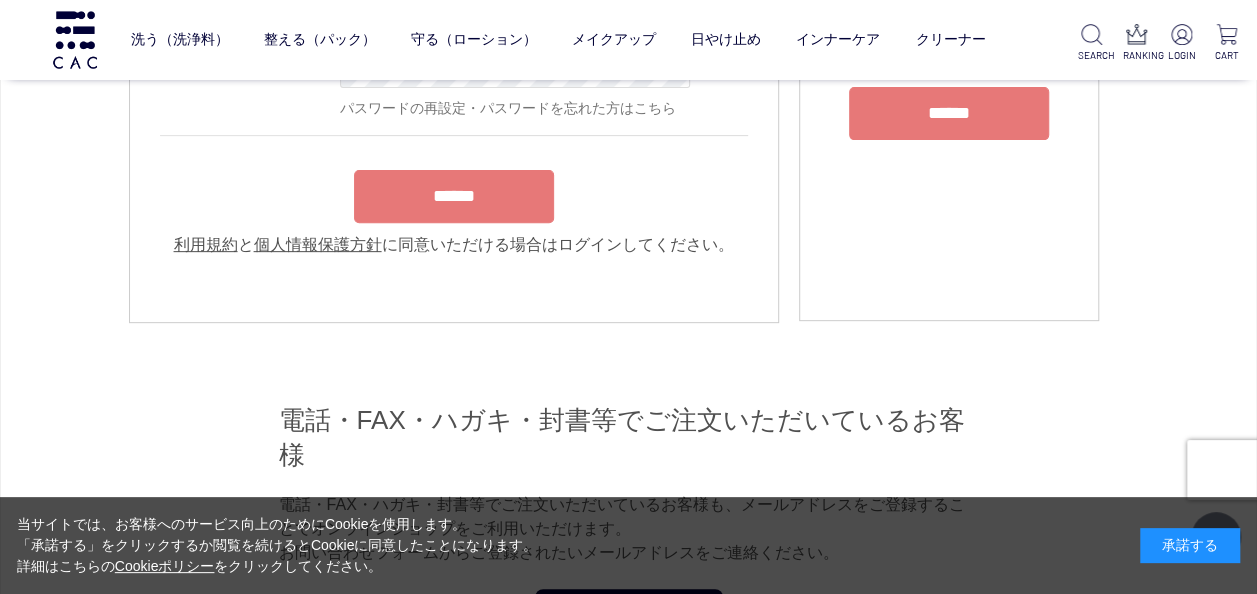 type on "**********" 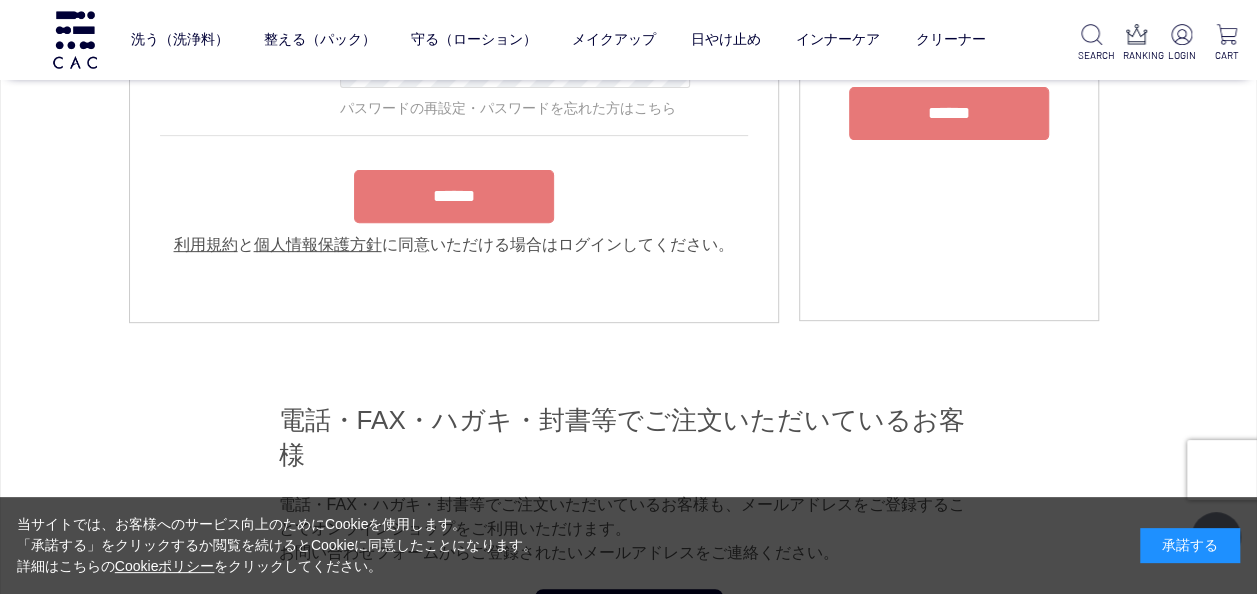 scroll, scrollTop: 263, scrollLeft: 0, axis: vertical 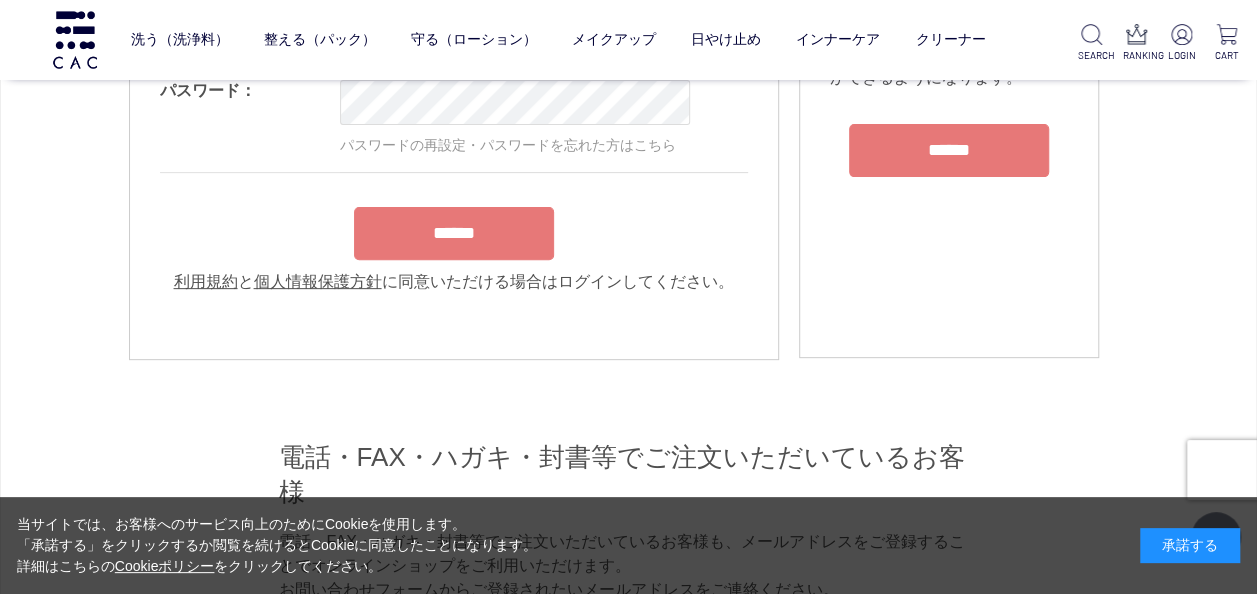 click on "**********" at bounding box center [454, 139] 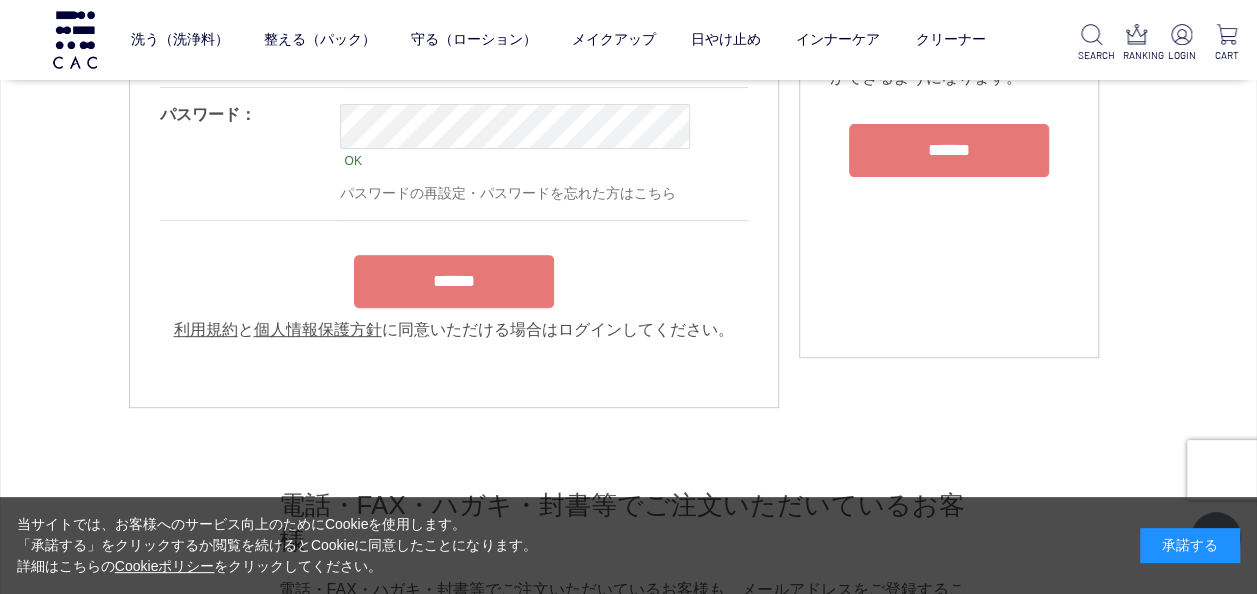 click on "******" at bounding box center (454, 281) 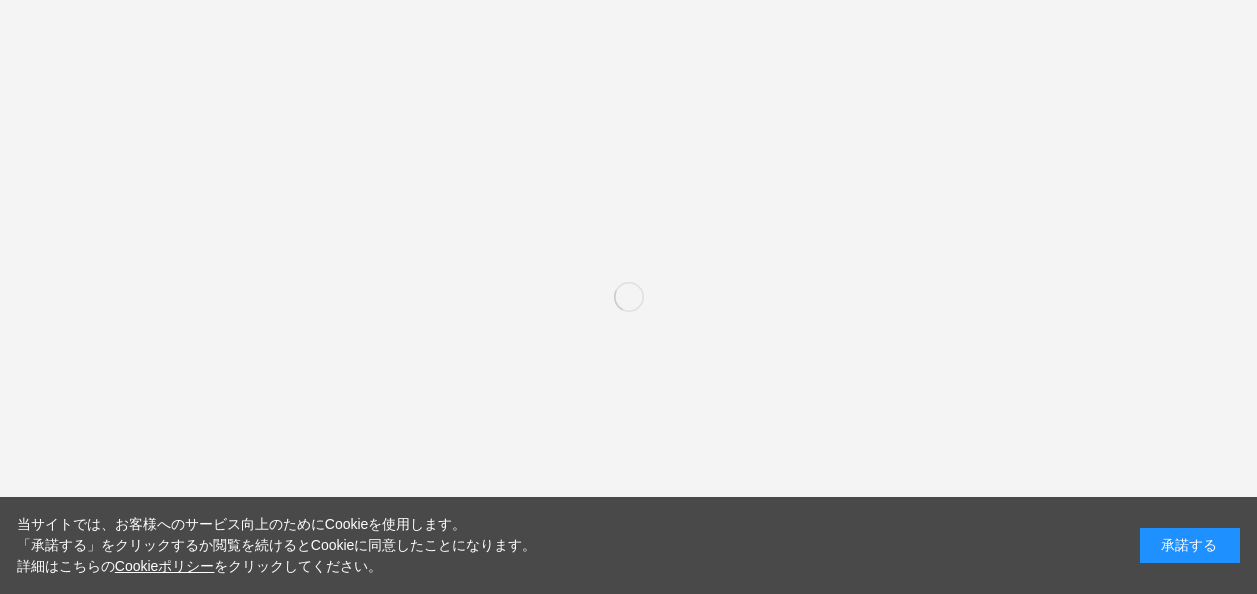 scroll, scrollTop: 0, scrollLeft: 0, axis: both 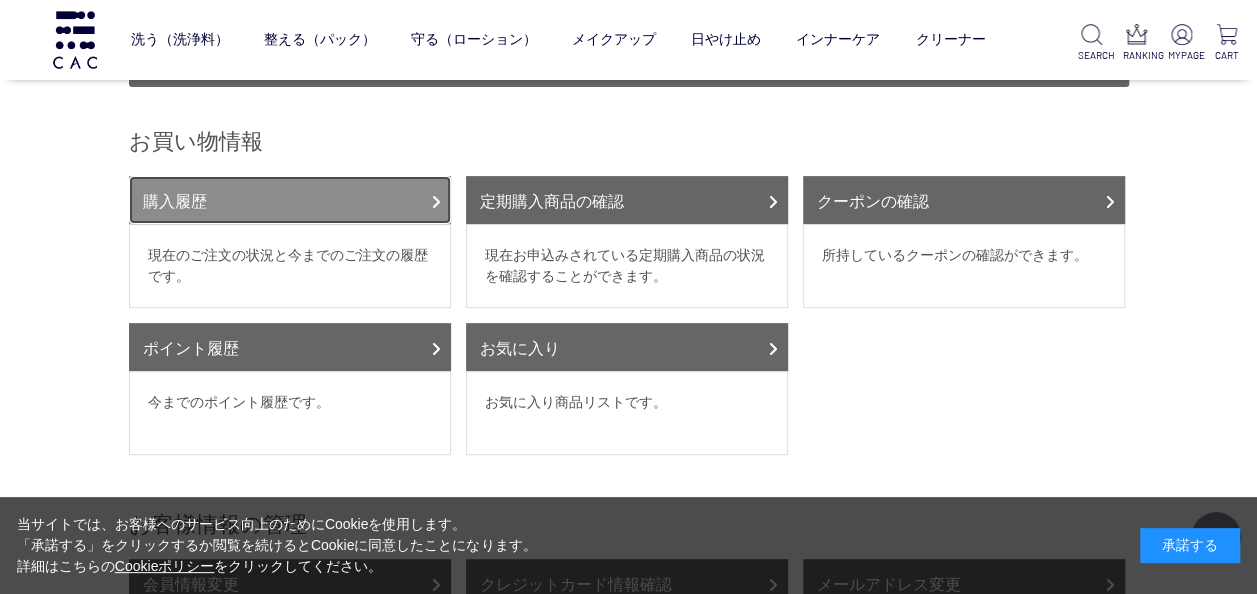 click at bounding box center [436, 202] 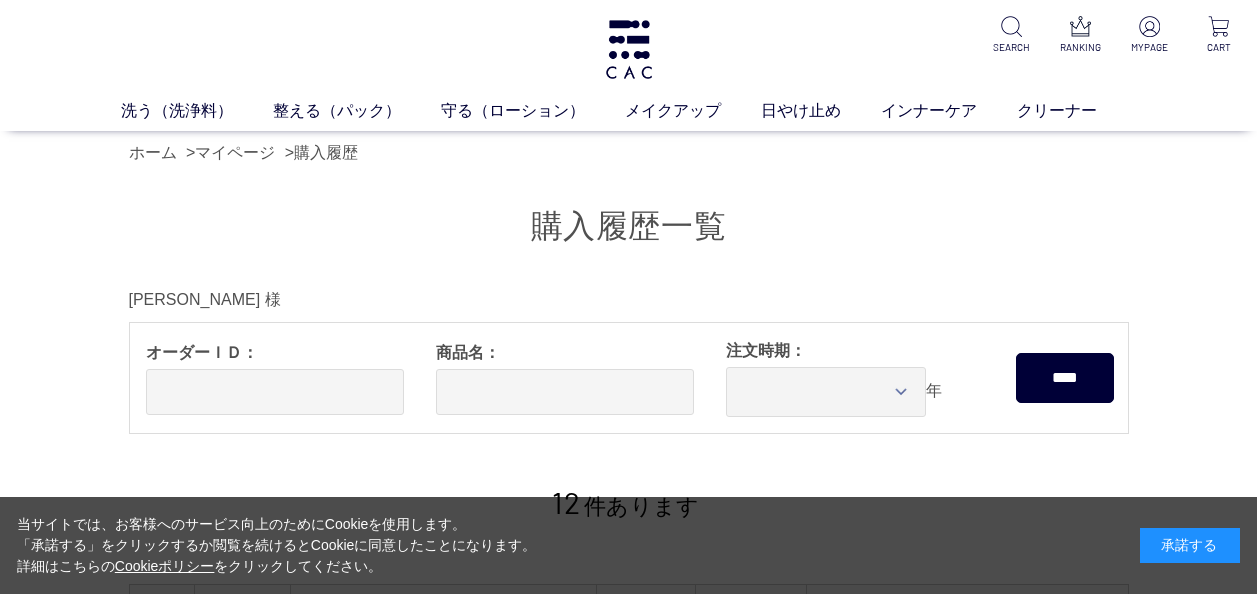 scroll, scrollTop: 74, scrollLeft: 0, axis: vertical 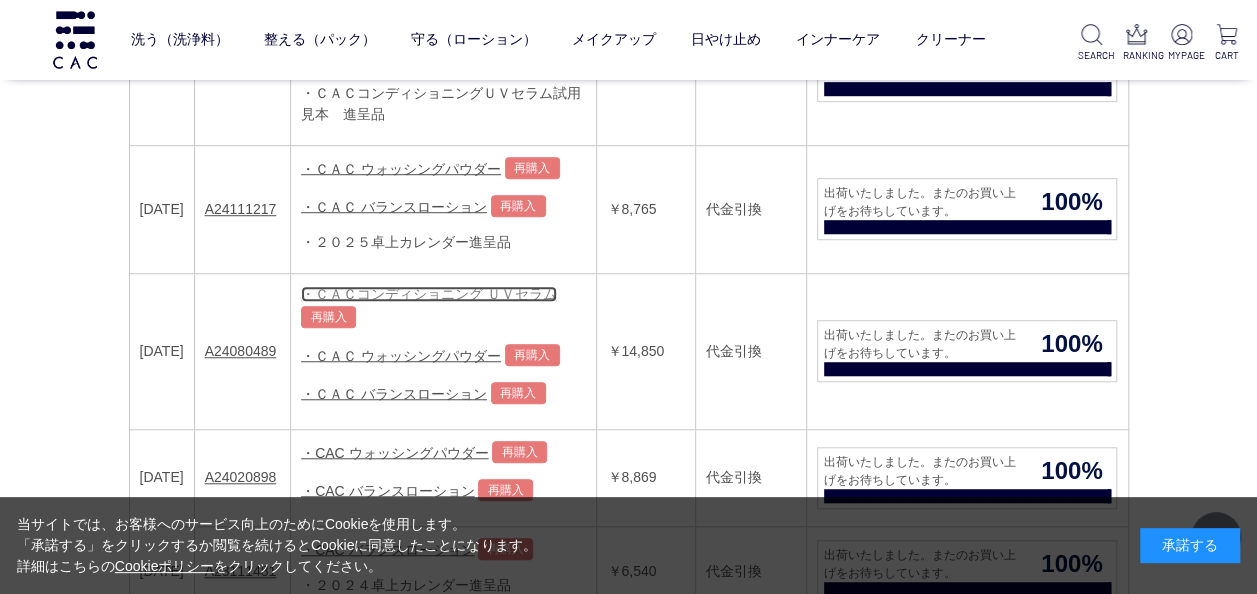 click on "・ＣＡＣコンディショニング ＵＶセラム" at bounding box center [429, 294] 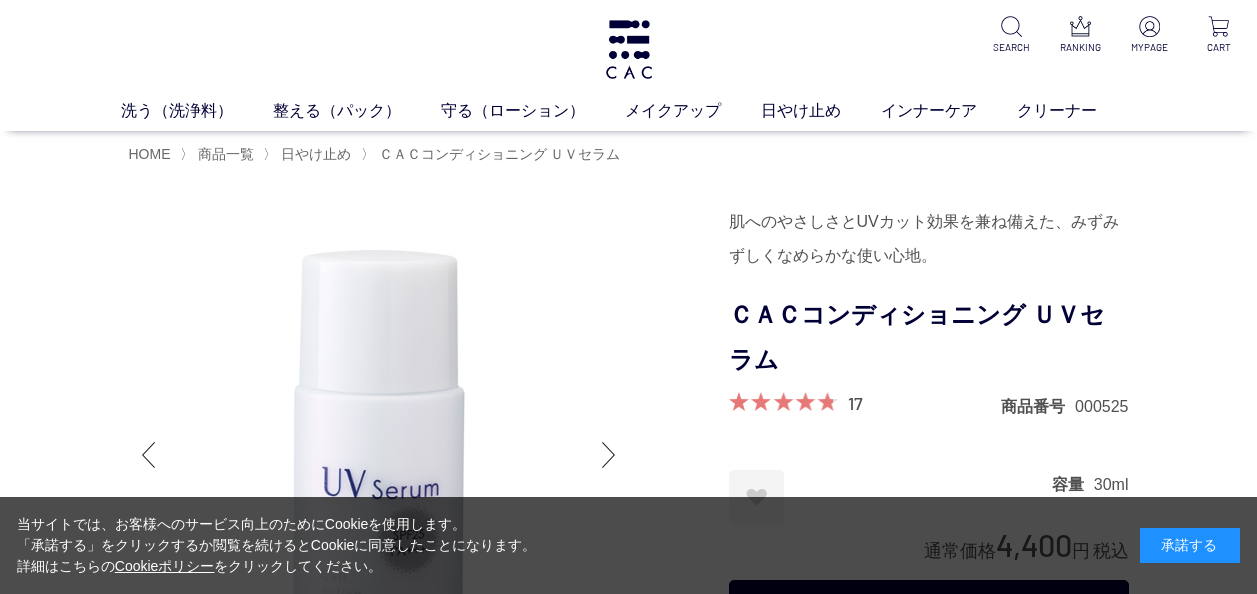 scroll, scrollTop: 0, scrollLeft: 0, axis: both 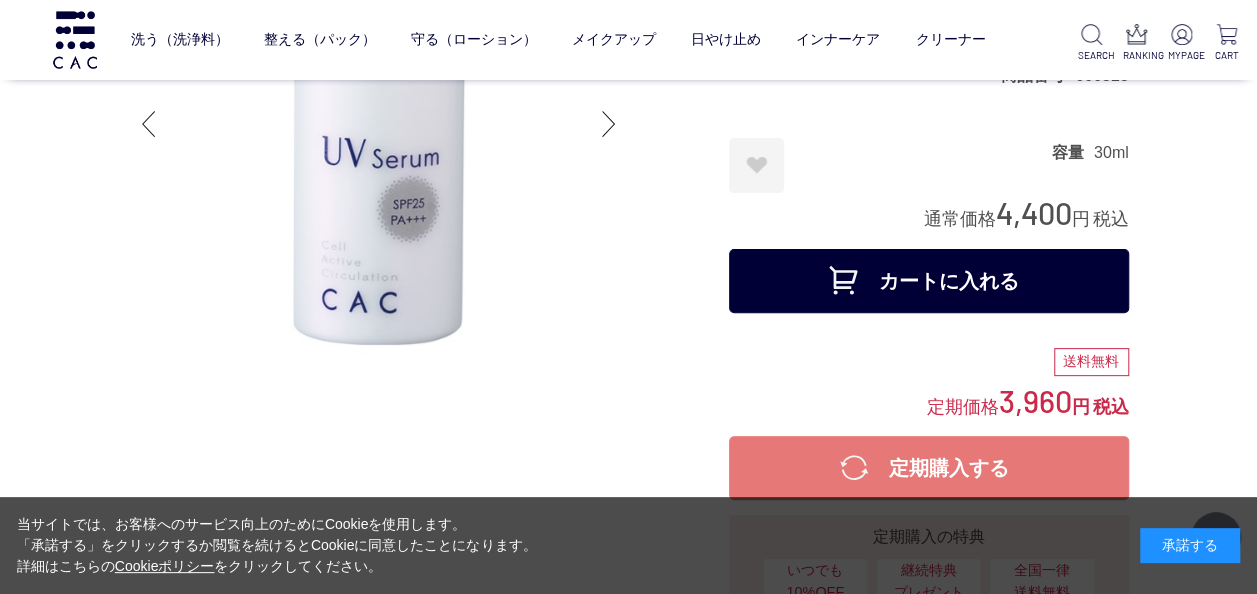 click on "カートに入れる" at bounding box center (929, 281) 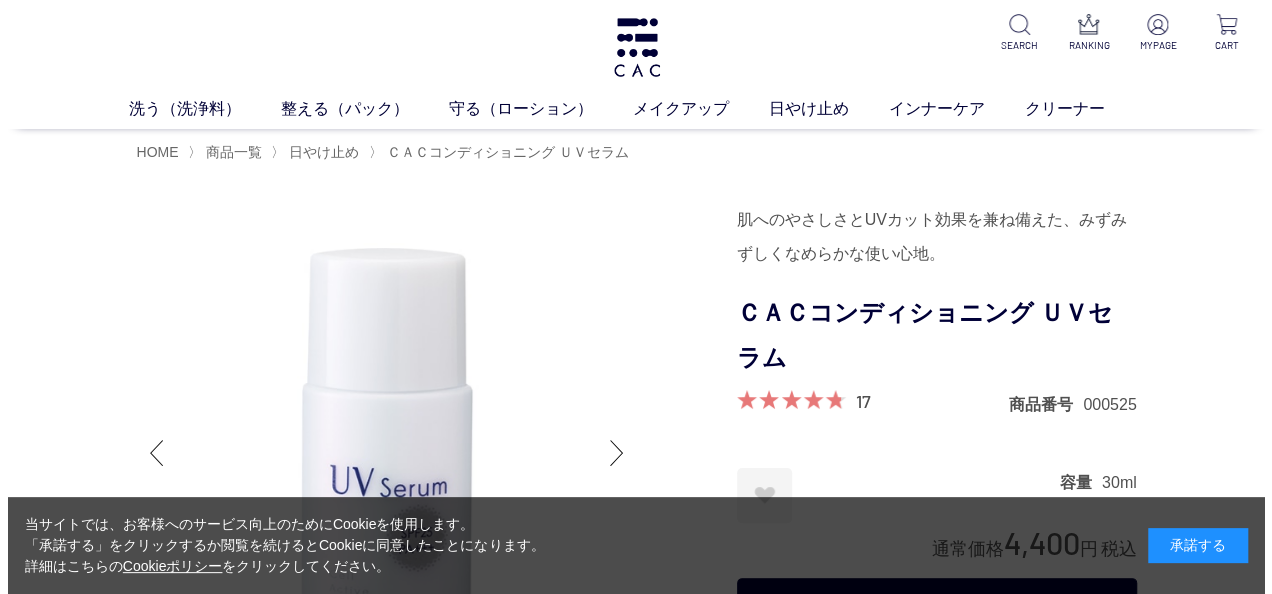 scroll, scrollTop: 0, scrollLeft: 0, axis: both 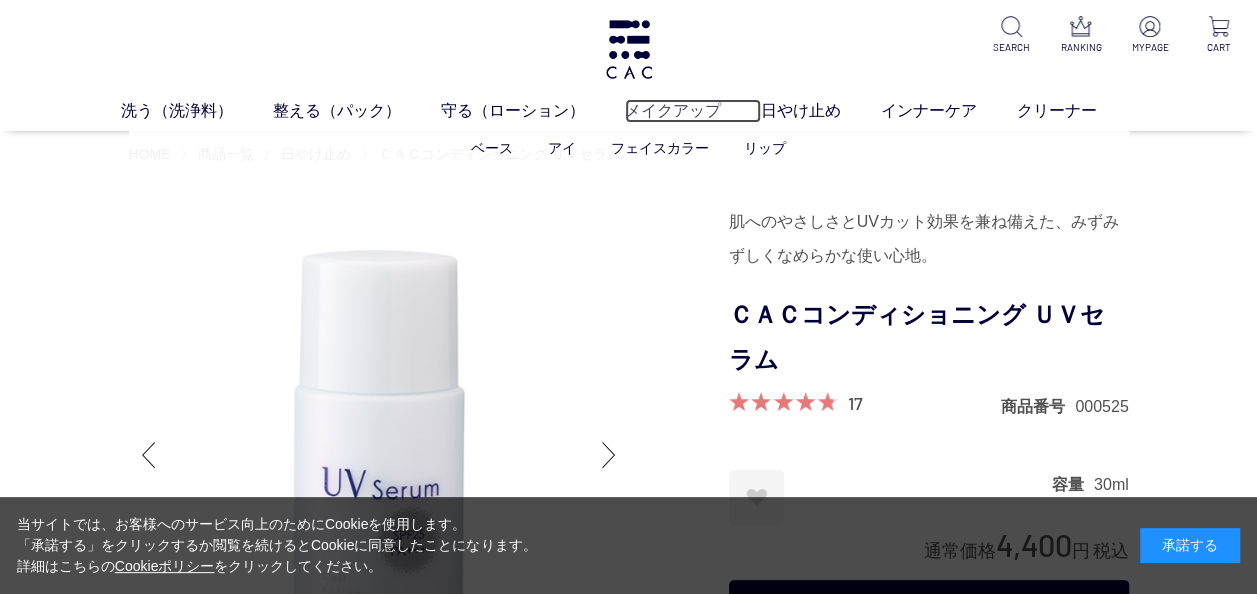 click on "メイクアップ" at bounding box center [693, 111] 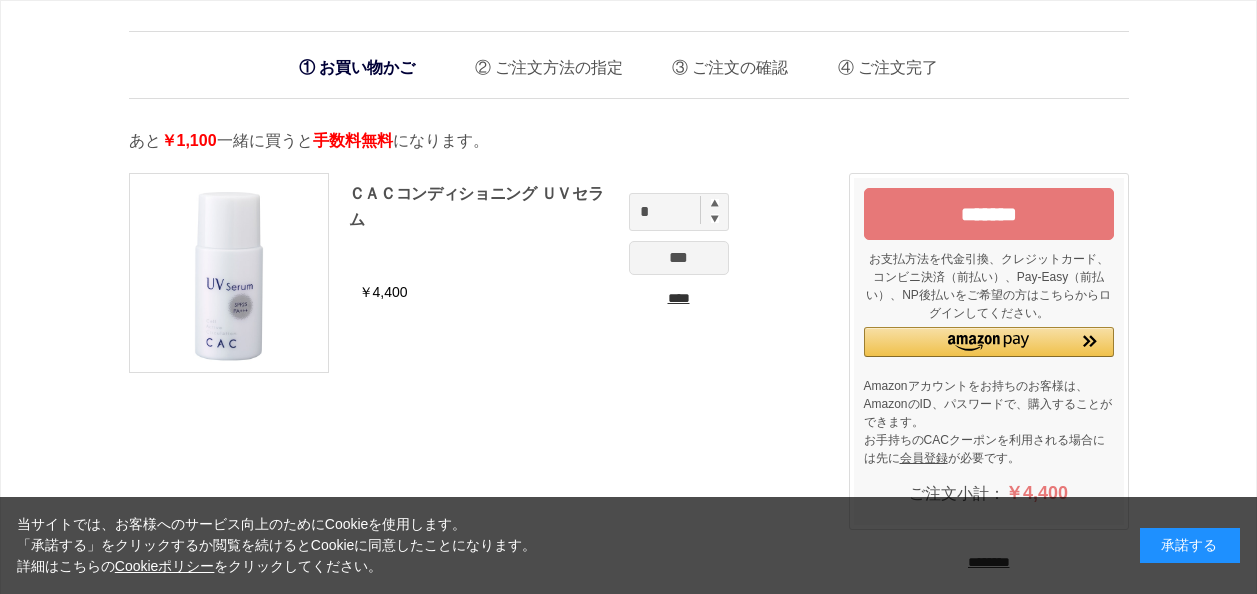 scroll, scrollTop: 0, scrollLeft: 0, axis: both 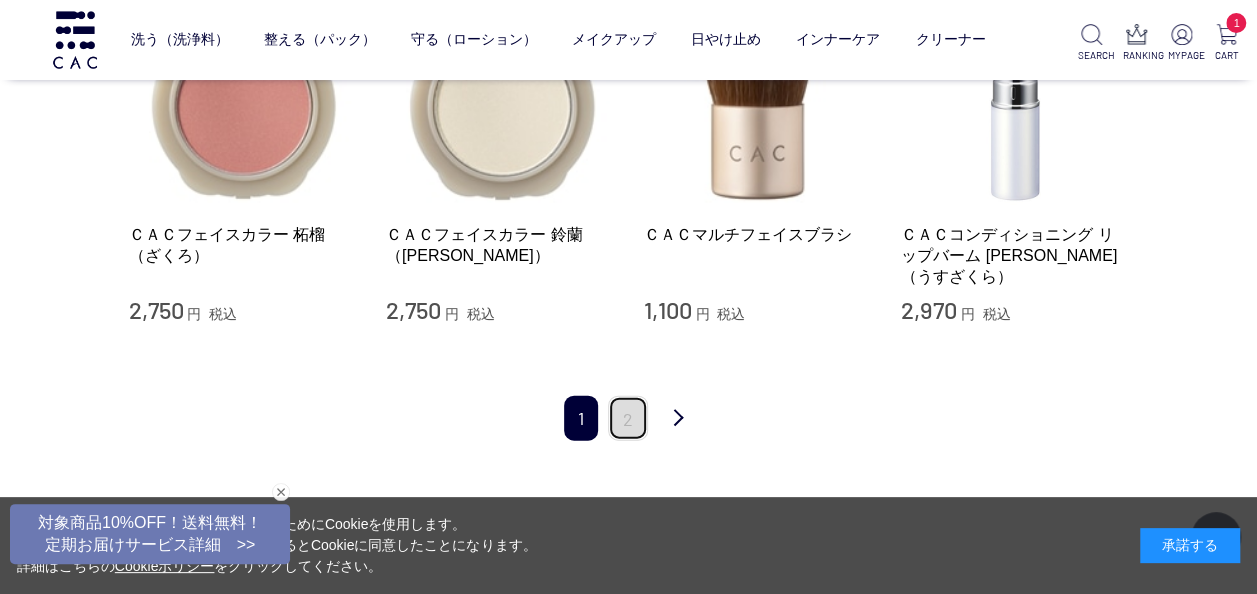 click on "2" at bounding box center (628, 418) 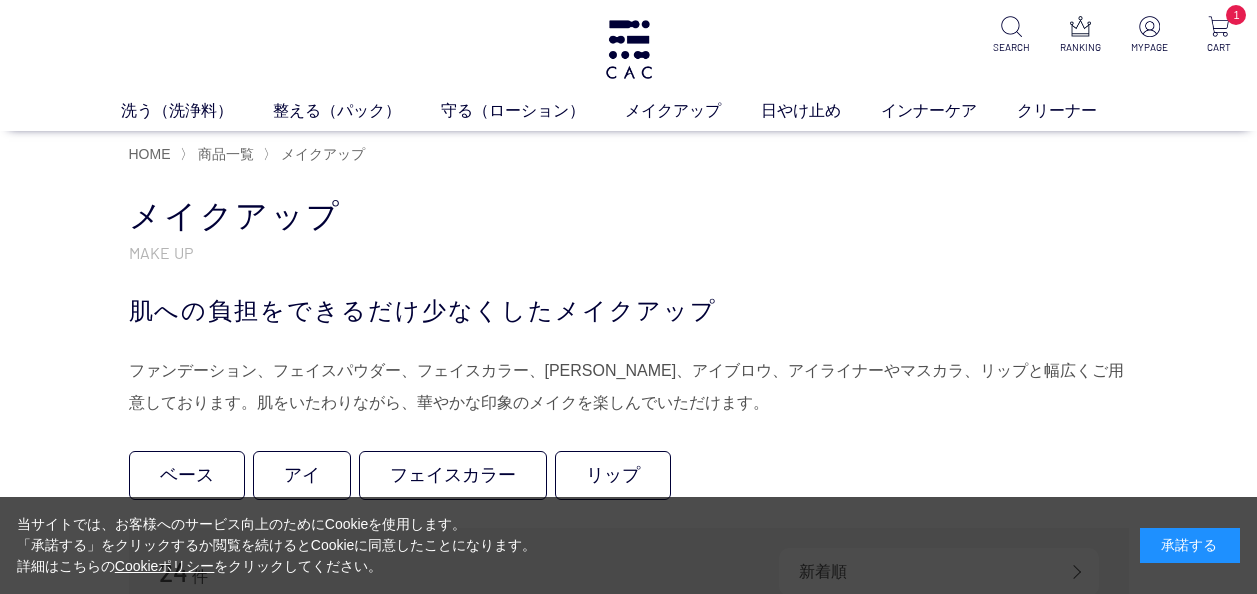scroll, scrollTop: 0, scrollLeft: 0, axis: both 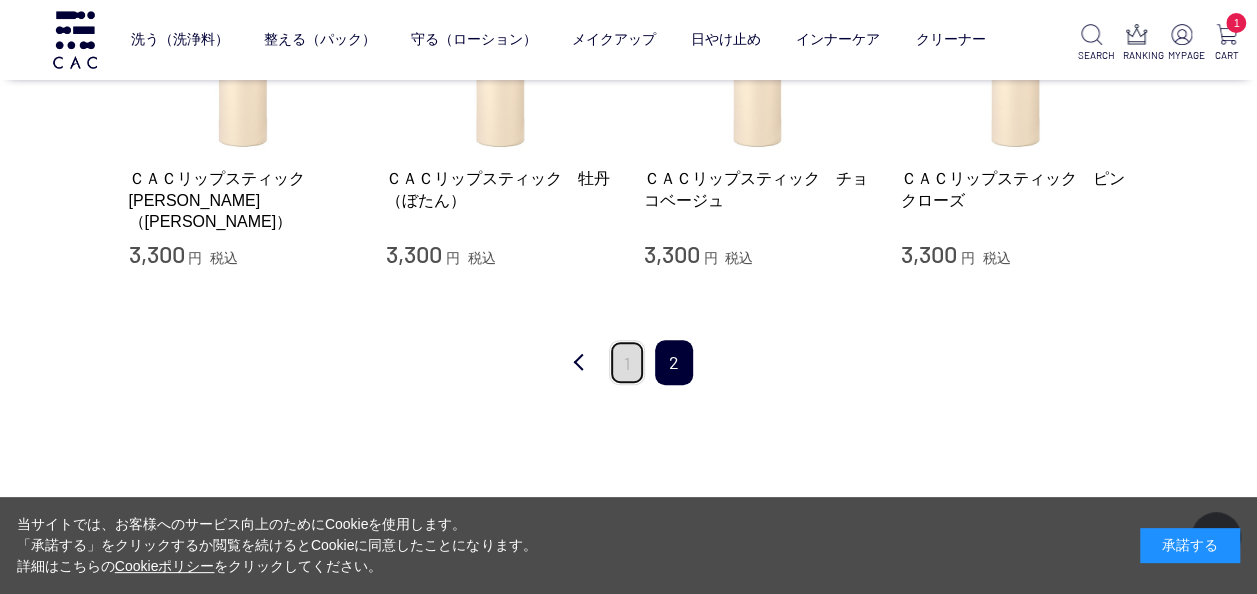 click on "1" at bounding box center (627, 362) 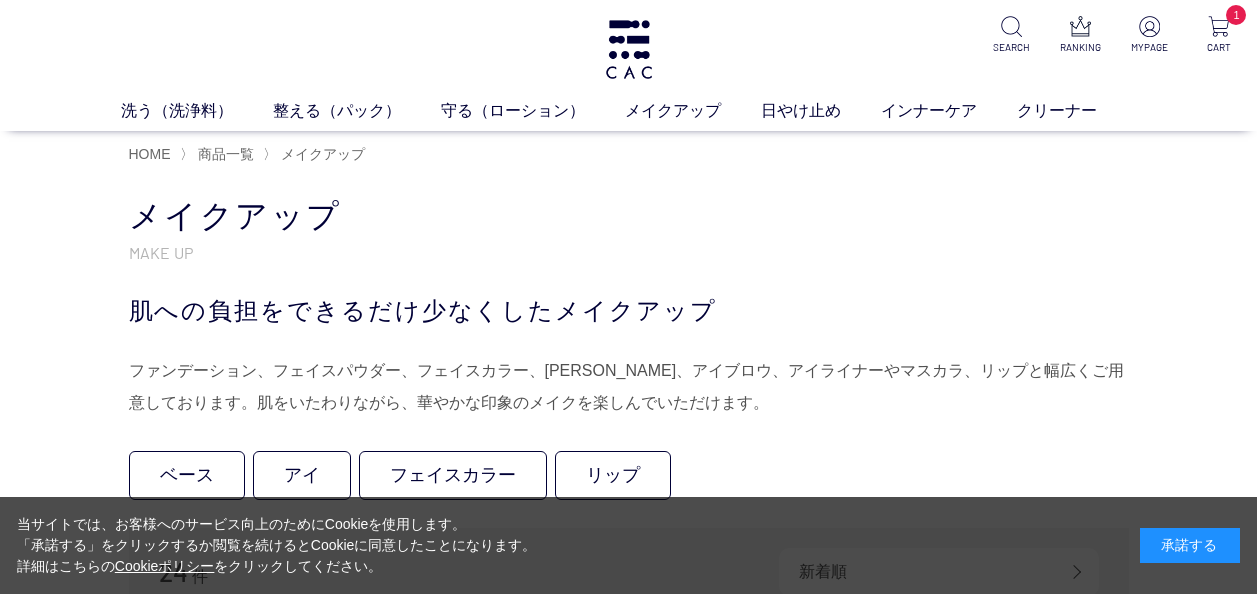 scroll, scrollTop: 0, scrollLeft: 0, axis: both 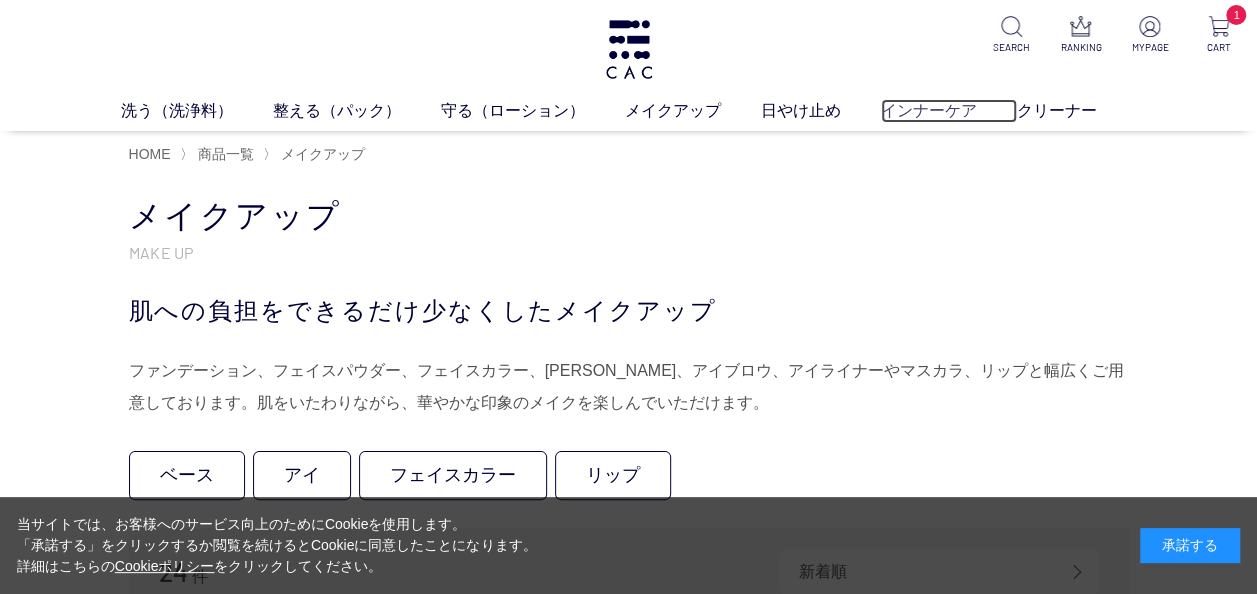 click on "インナーケア" at bounding box center (949, 111) 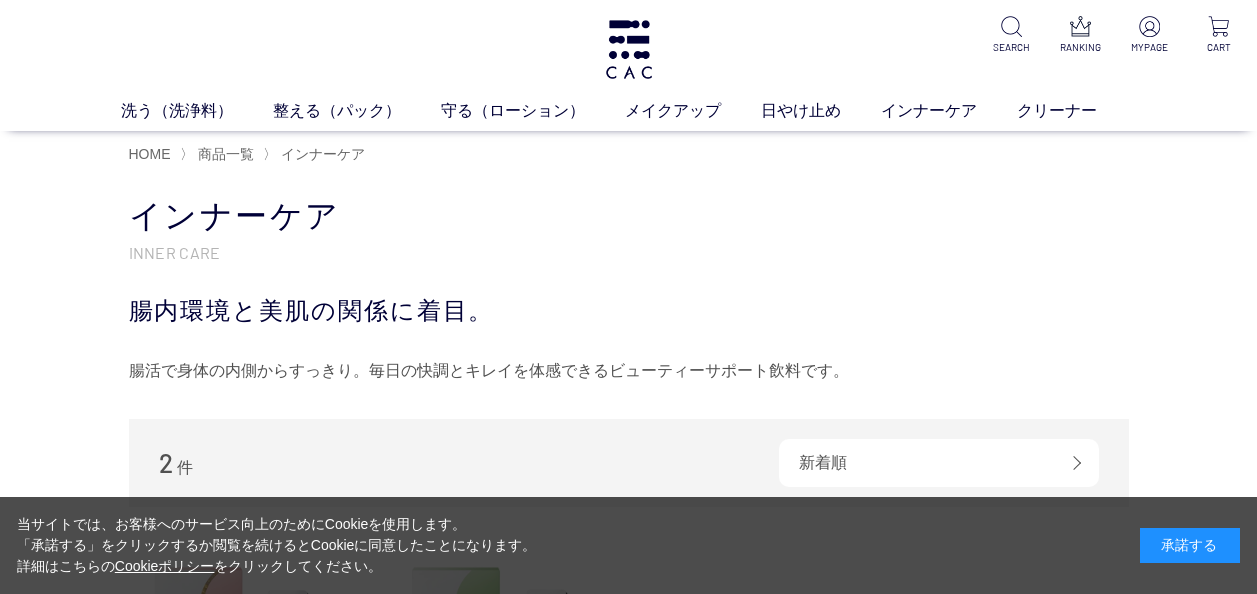 scroll, scrollTop: 0, scrollLeft: 0, axis: both 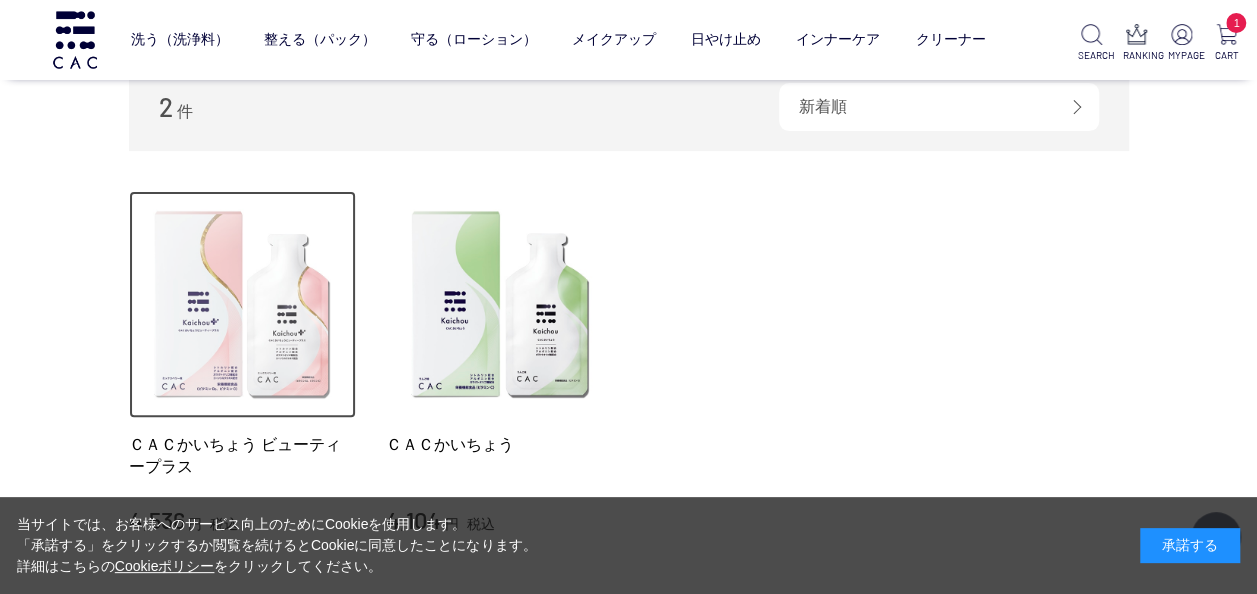 click at bounding box center (243, 305) 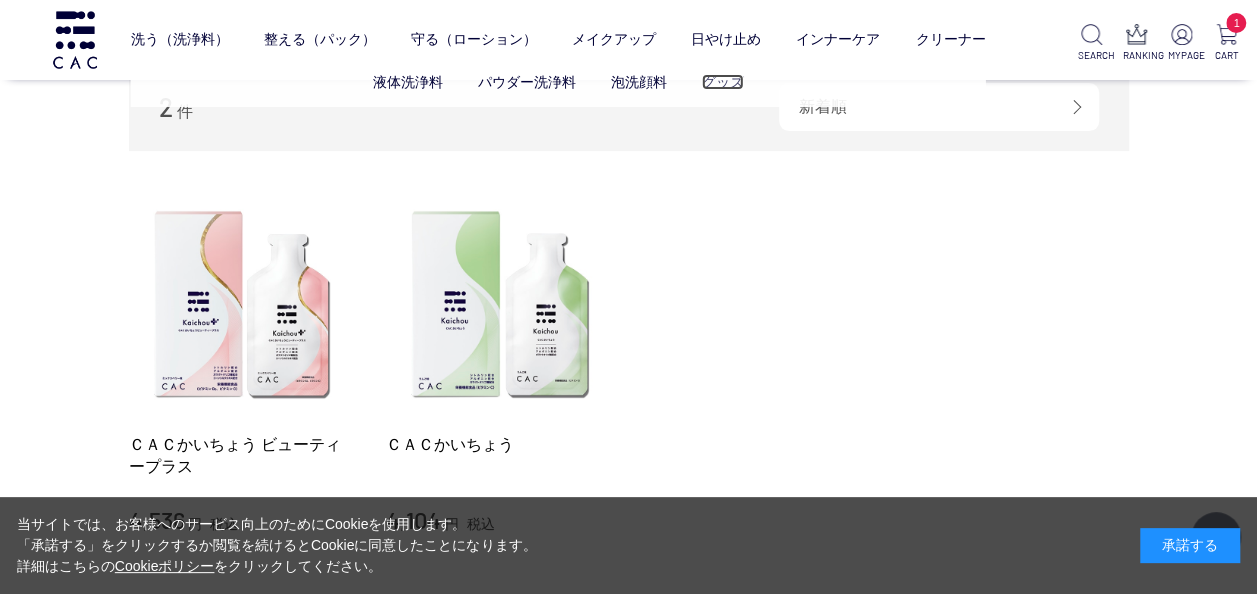 click on "グッズ" at bounding box center [722, 82] 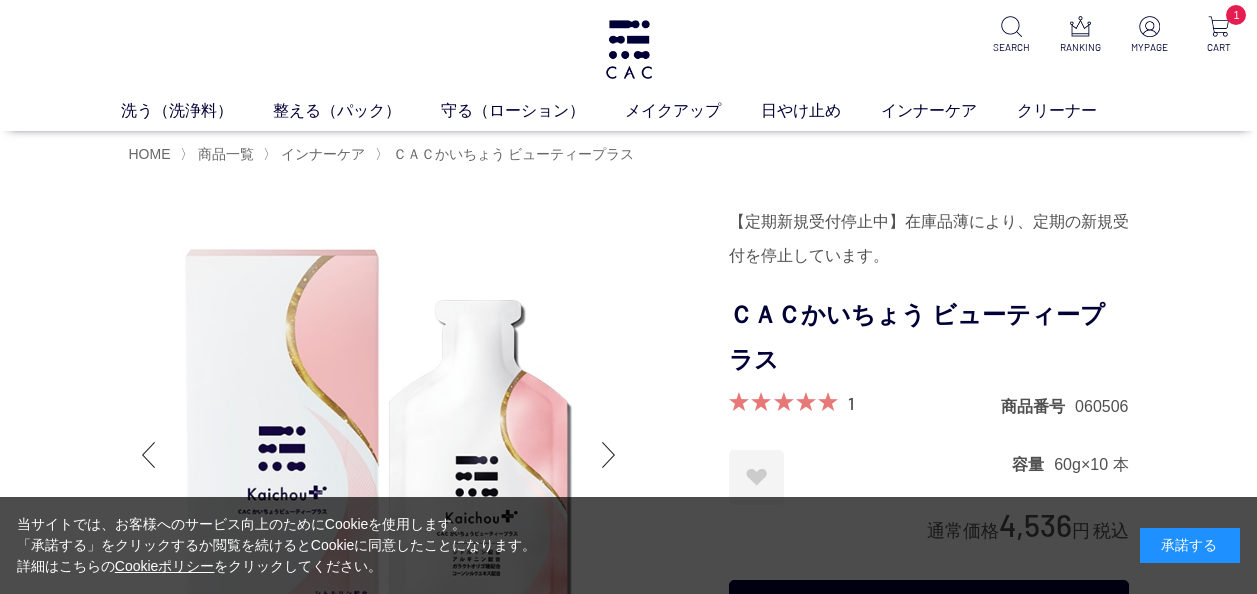 scroll, scrollTop: 134, scrollLeft: 0, axis: vertical 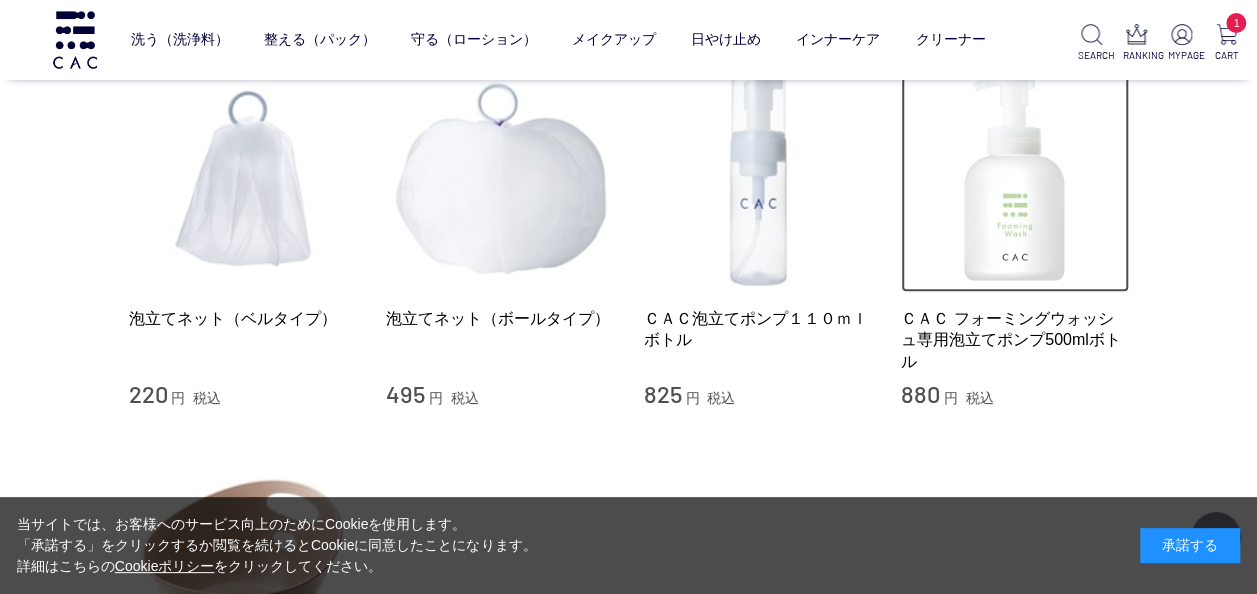 click at bounding box center (1015, 179) 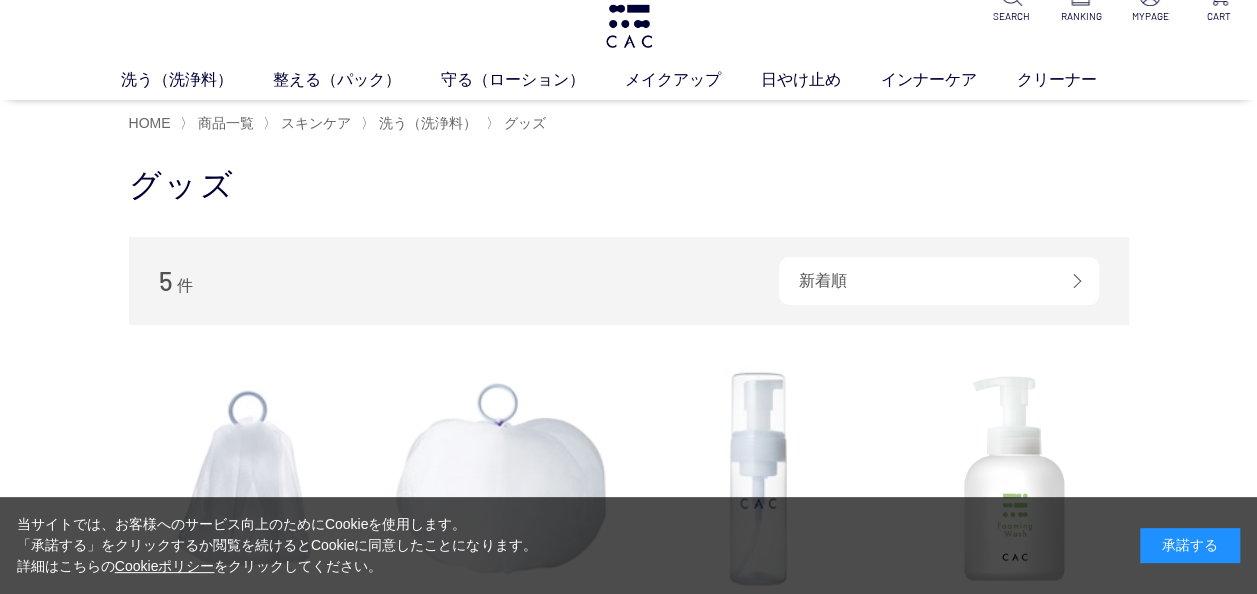 scroll, scrollTop: 0, scrollLeft: 0, axis: both 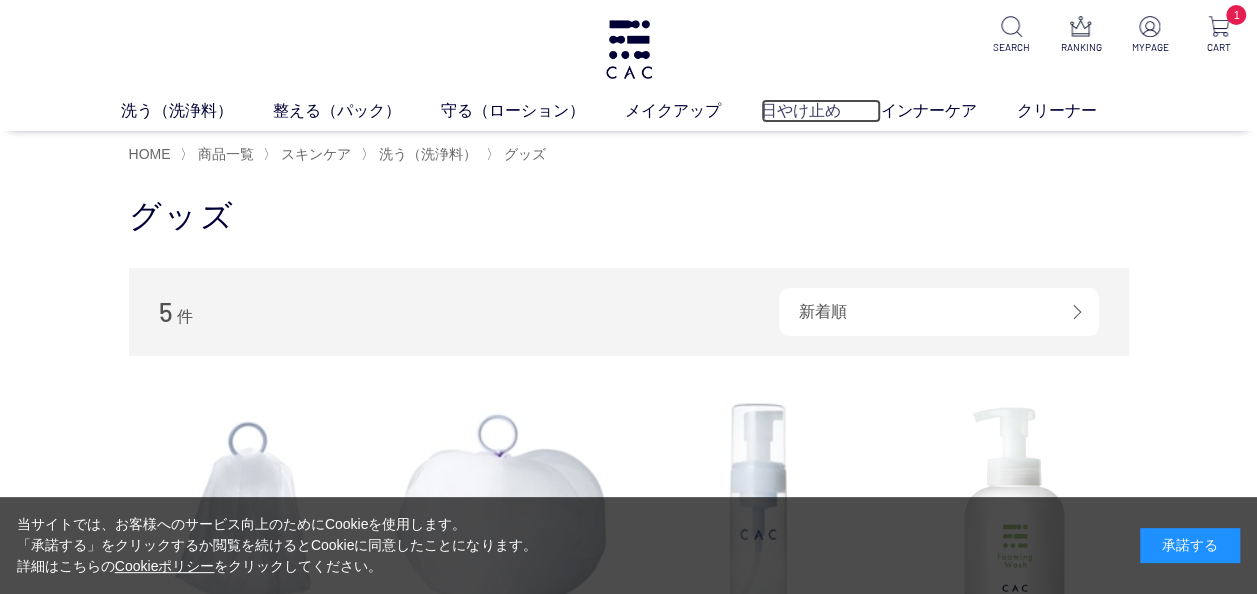 click on "日やけ止め" at bounding box center [821, 111] 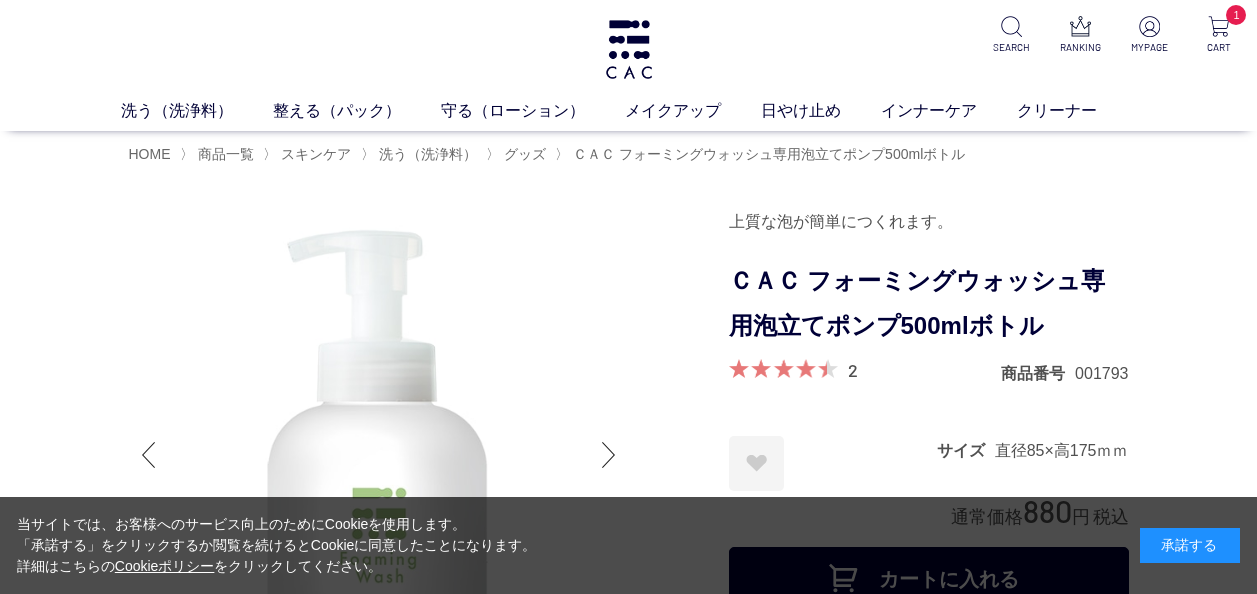 scroll, scrollTop: 0, scrollLeft: 0, axis: both 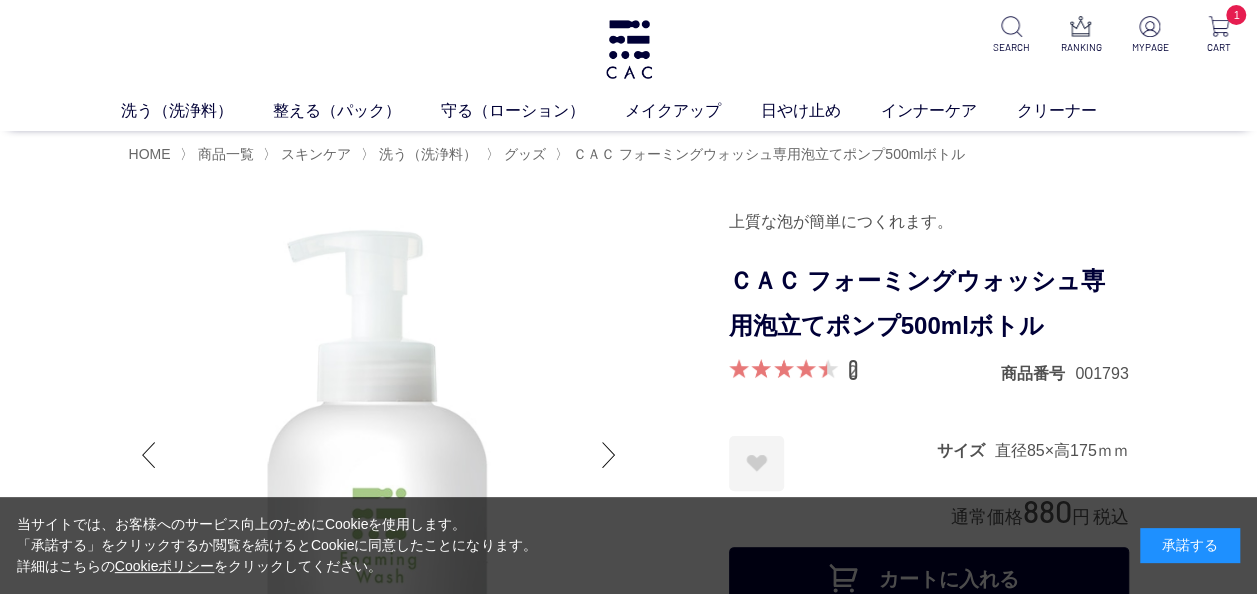 click on "2" at bounding box center [853, 370] 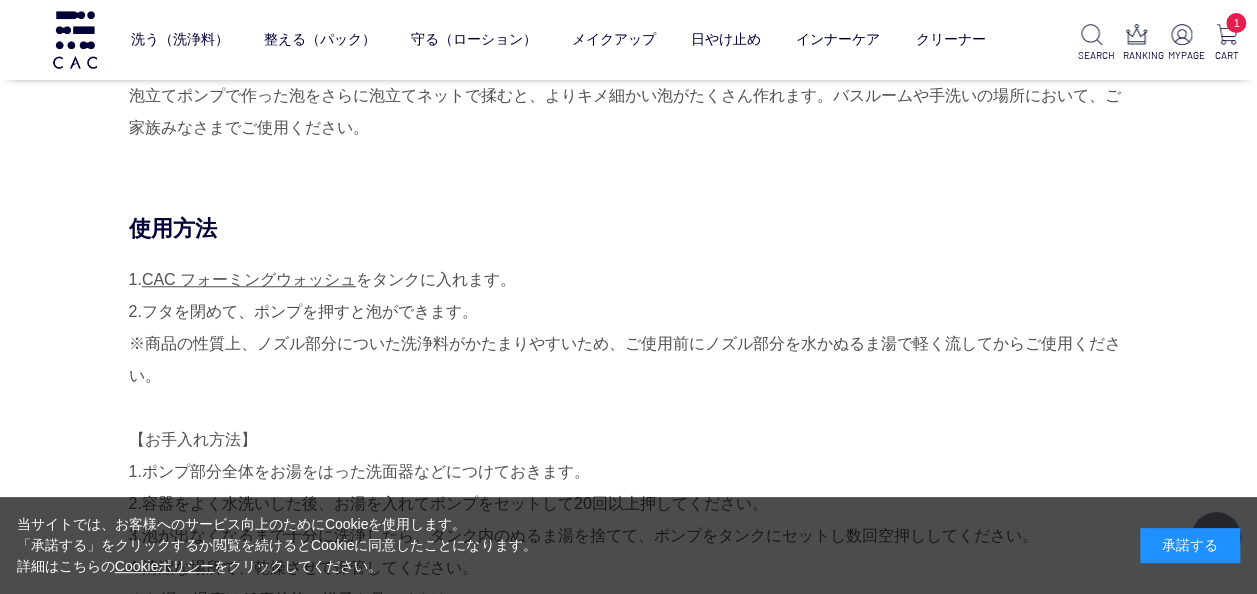 scroll, scrollTop: 692, scrollLeft: 0, axis: vertical 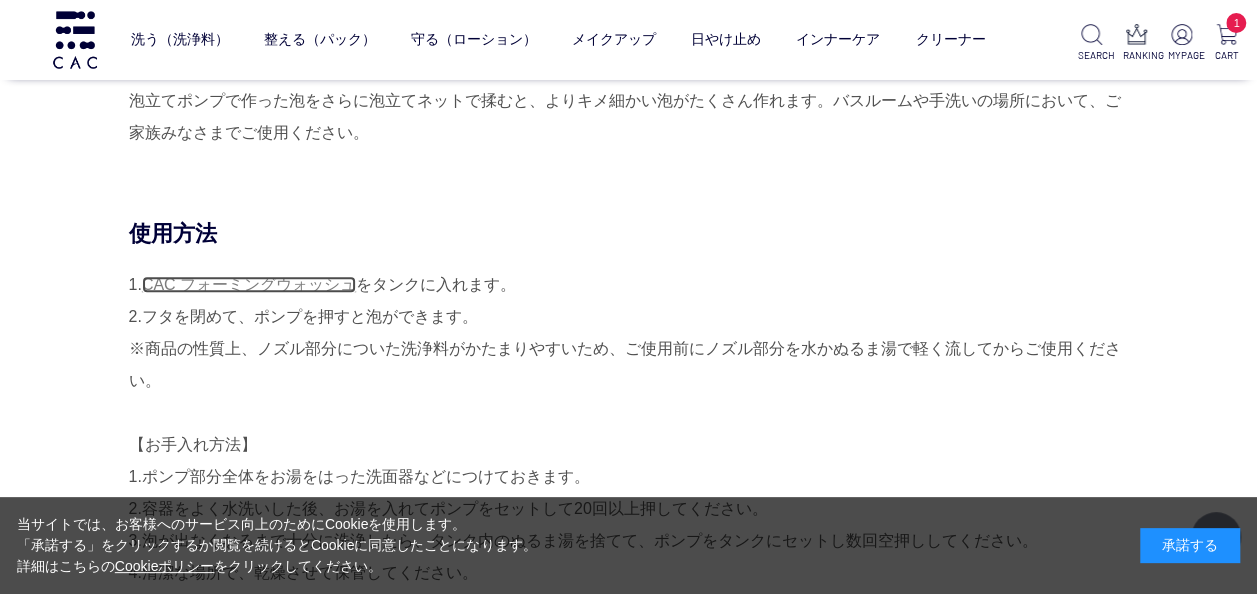 click on "CAC フォーミングウォッシュ" at bounding box center (249, 284) 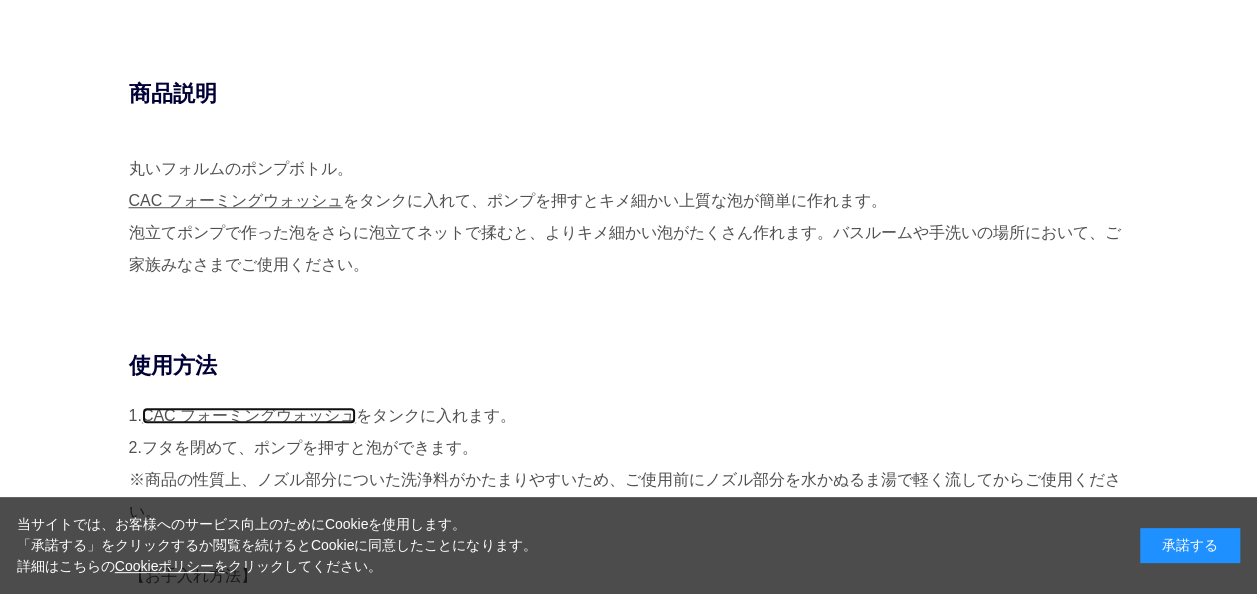 scroll, scrollTop: 0, scrollLeft: 0, axis: both 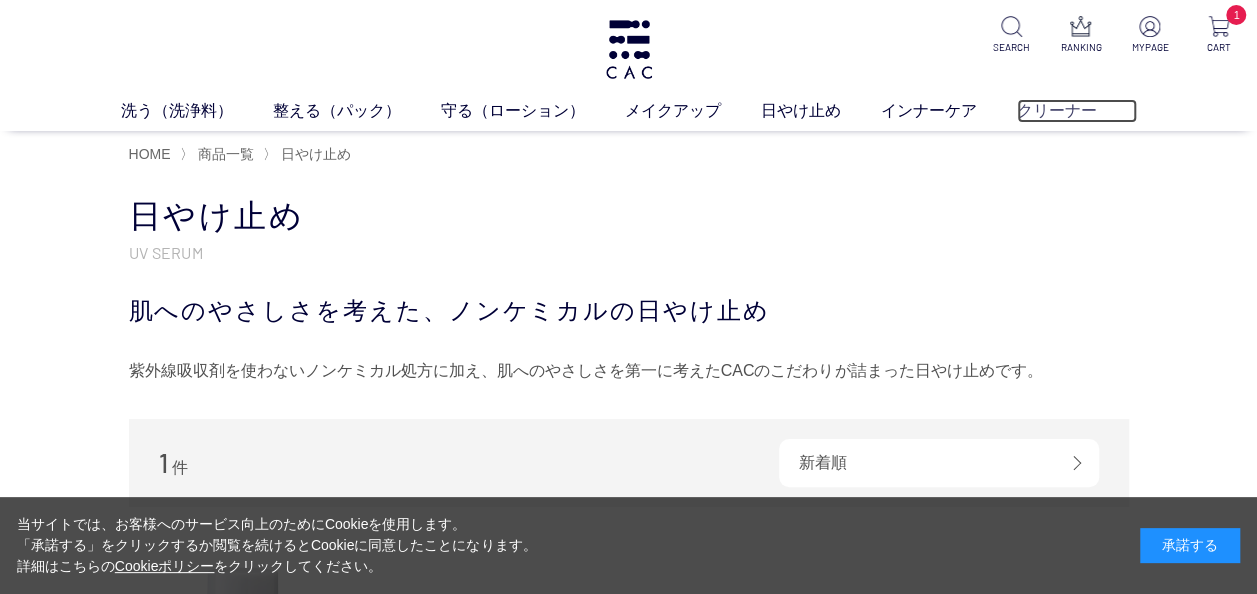 click on "クリーナー" at bounding box center (1077, 111) 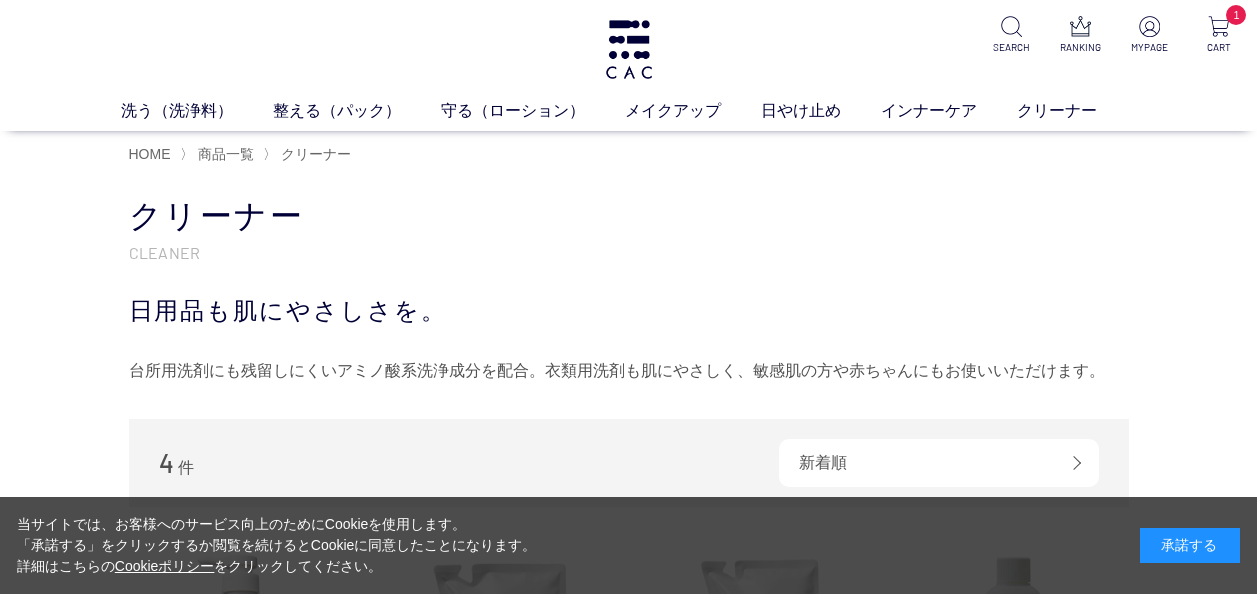 scroll, scrollTop: 0, scrollLeft: 0, axis: both 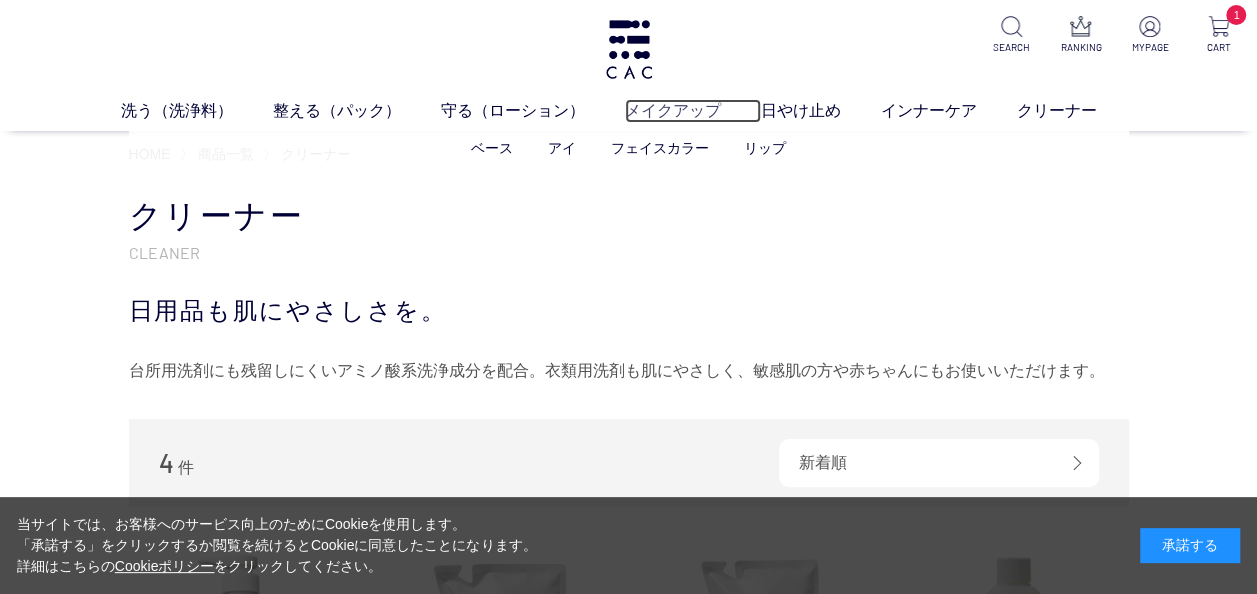 click on "メイクアップ" at bounding box center [693, 111] 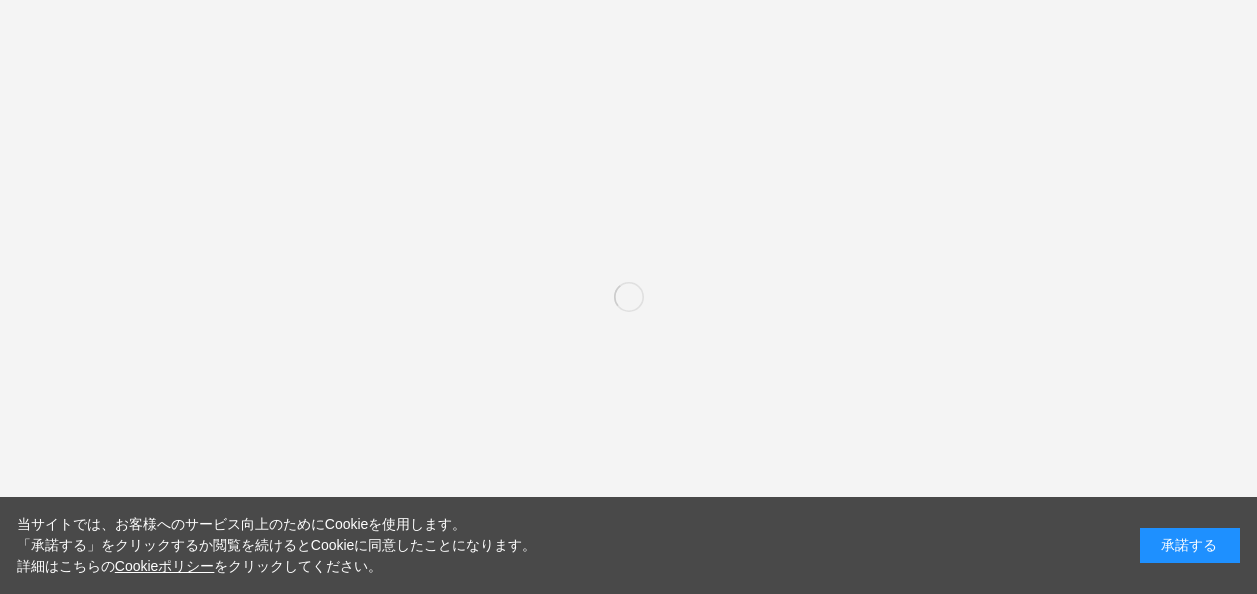 scroll, scrollTop: 0, scrollLeft: 0, axis: both 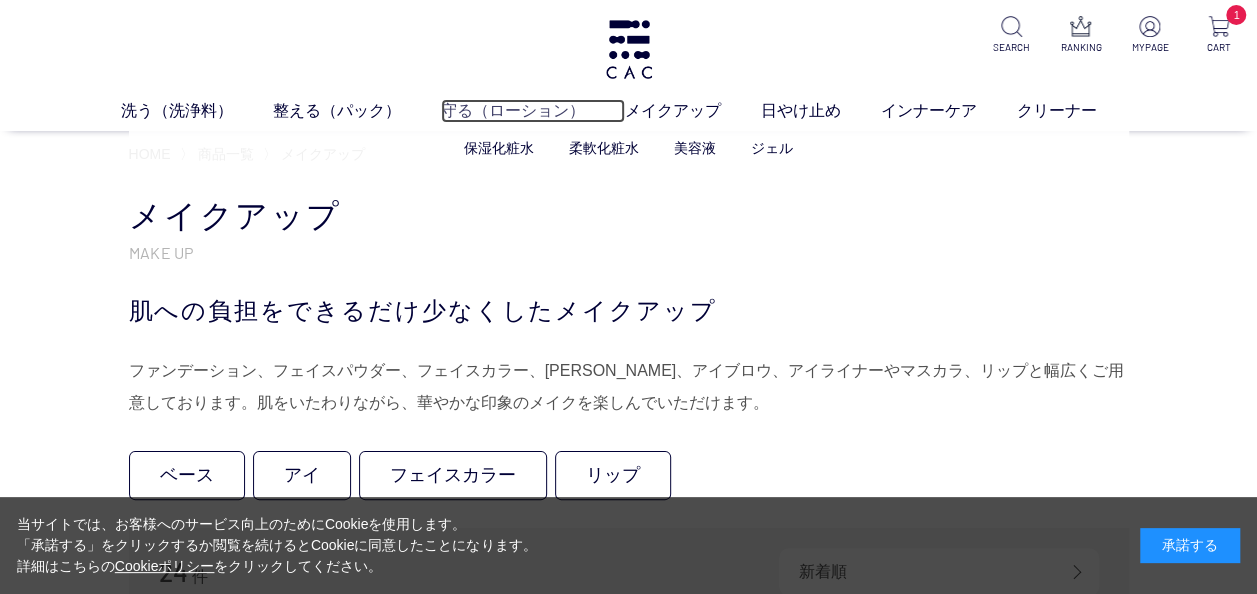 click on "守る（ローション）" at bounding box center [533, 111] 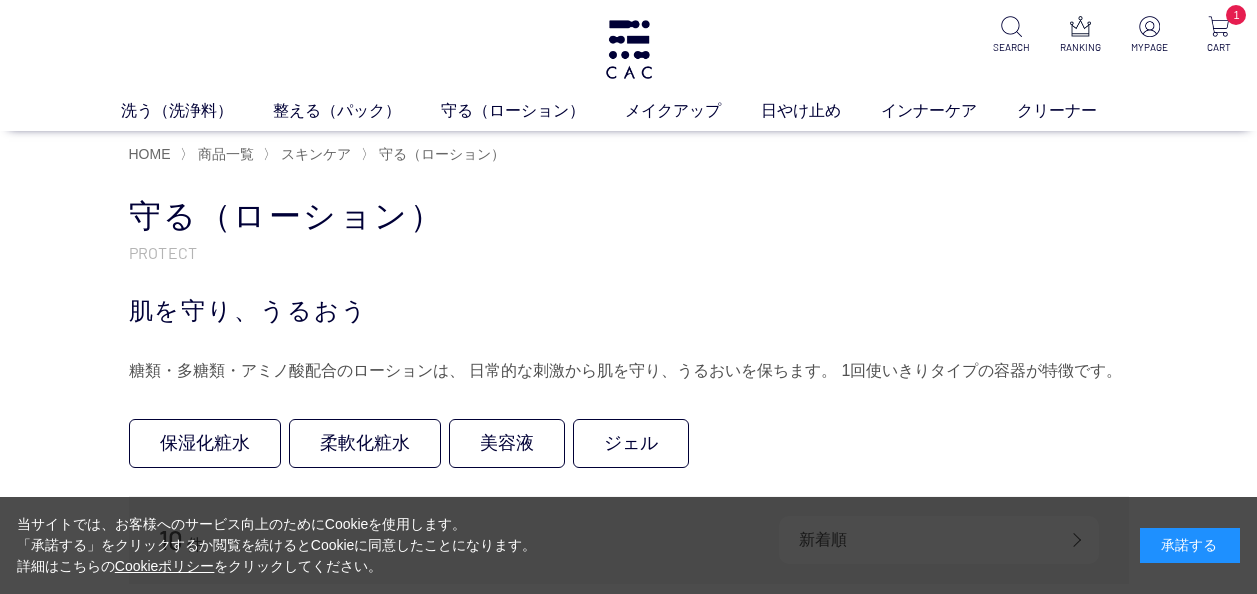 scroll, scrollTop: 200, scrollLeft: 0, axis: vertical 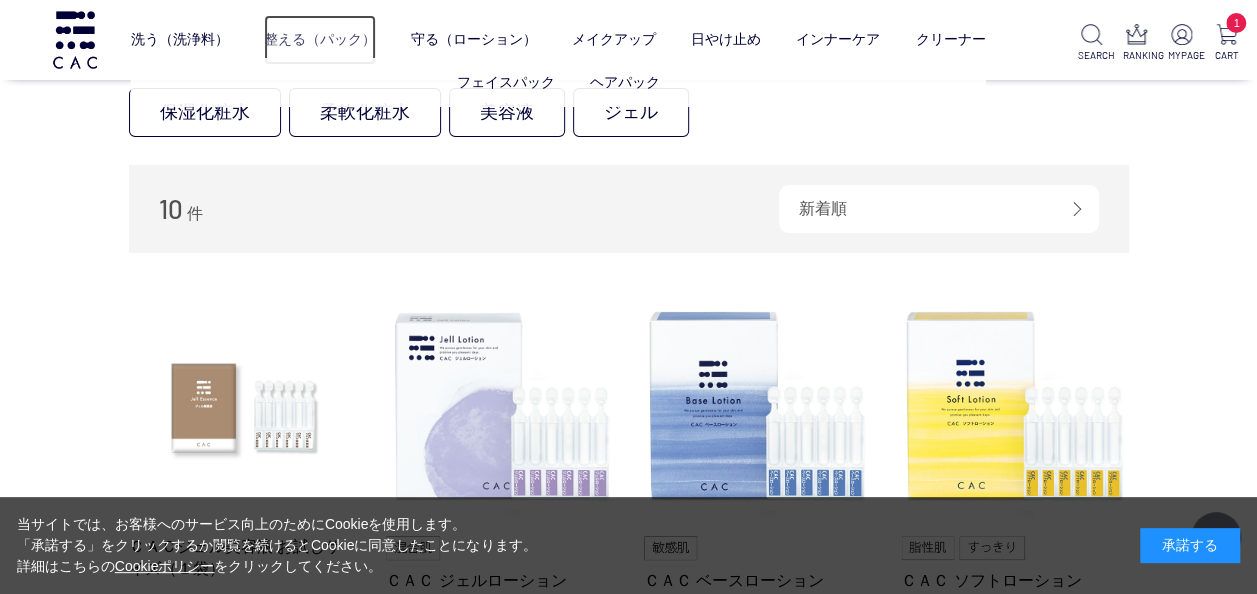 click on "整える（パック）" at bounding box center (320, 40) 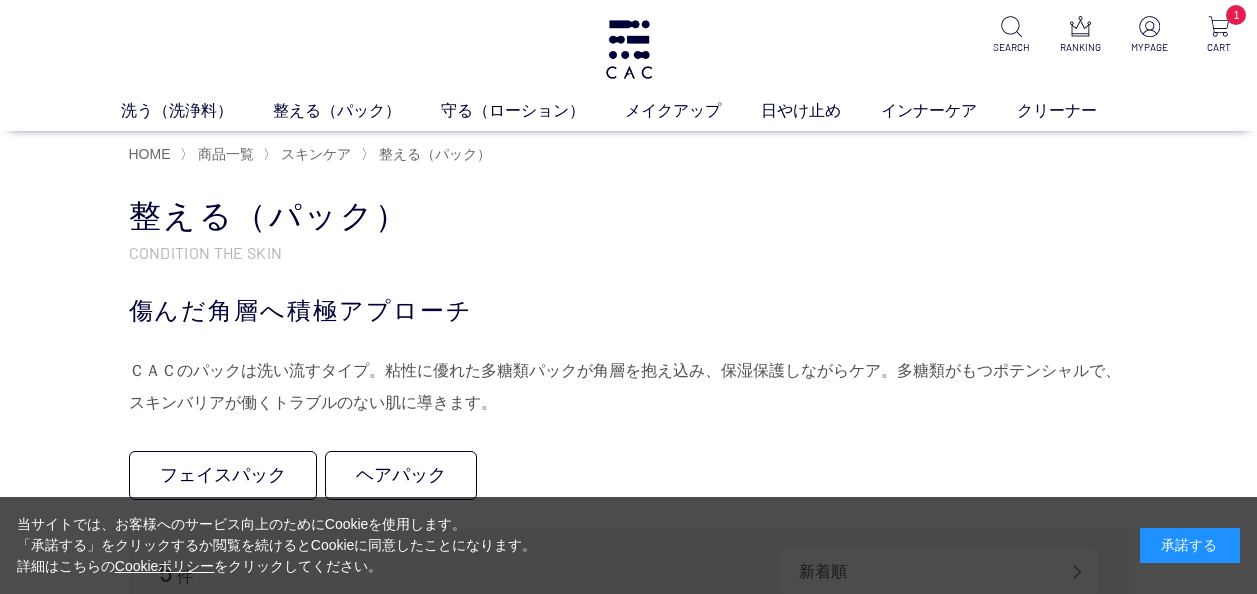 scroll, scrollTop: 0, scrollLeft: 0, axis: both 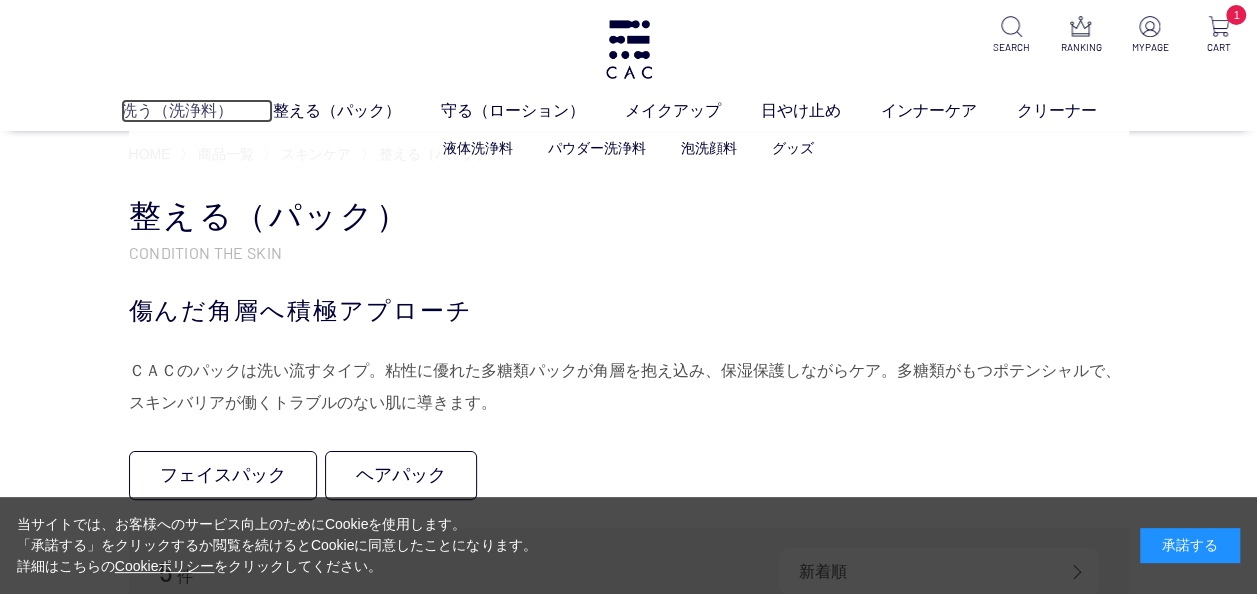 click on "洗う（洗浄料）" at bounding box center [197, 111] 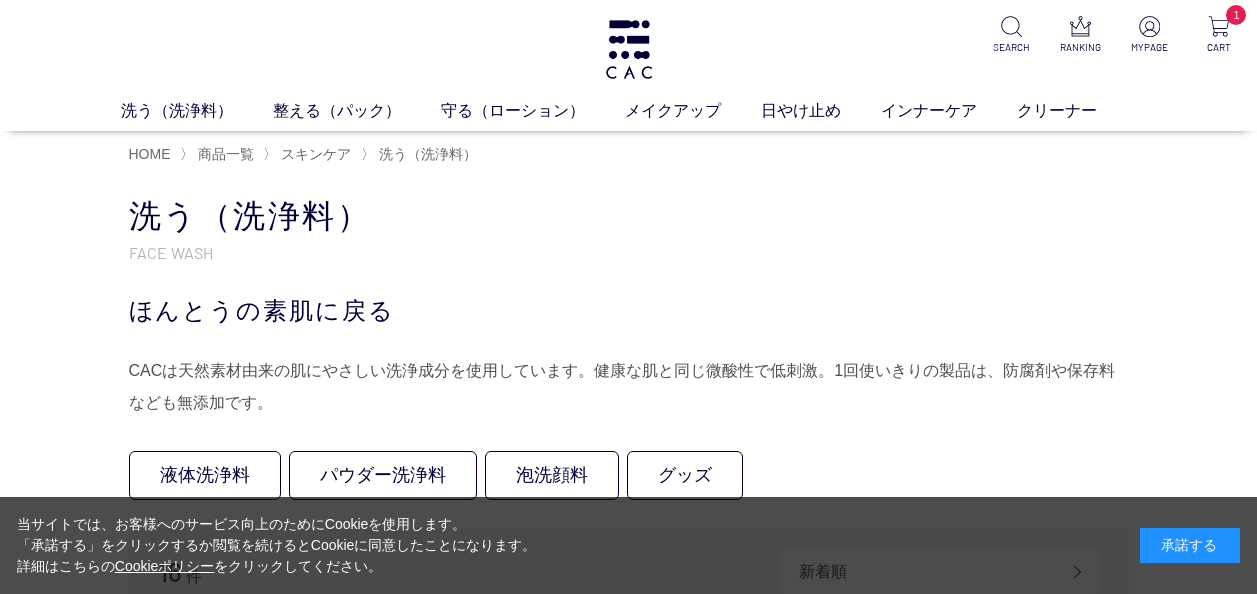 scroll, scrollTop: 0, scrollLeft: 0, axis: both 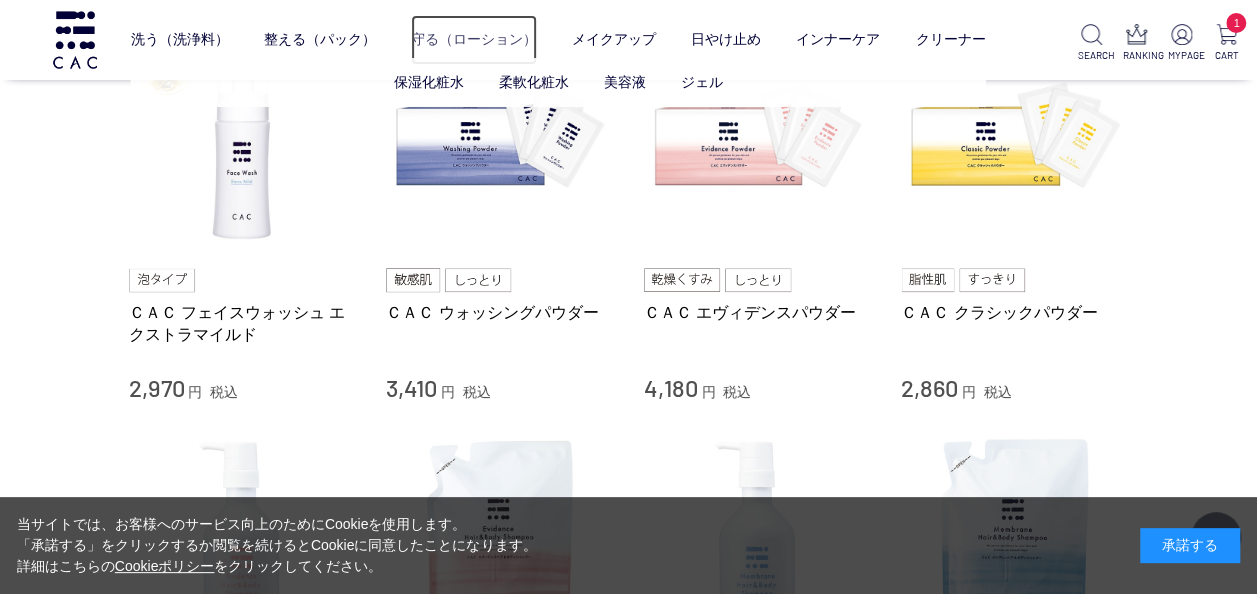 click on "守る（ローション）" at bounding box center (474, 40) 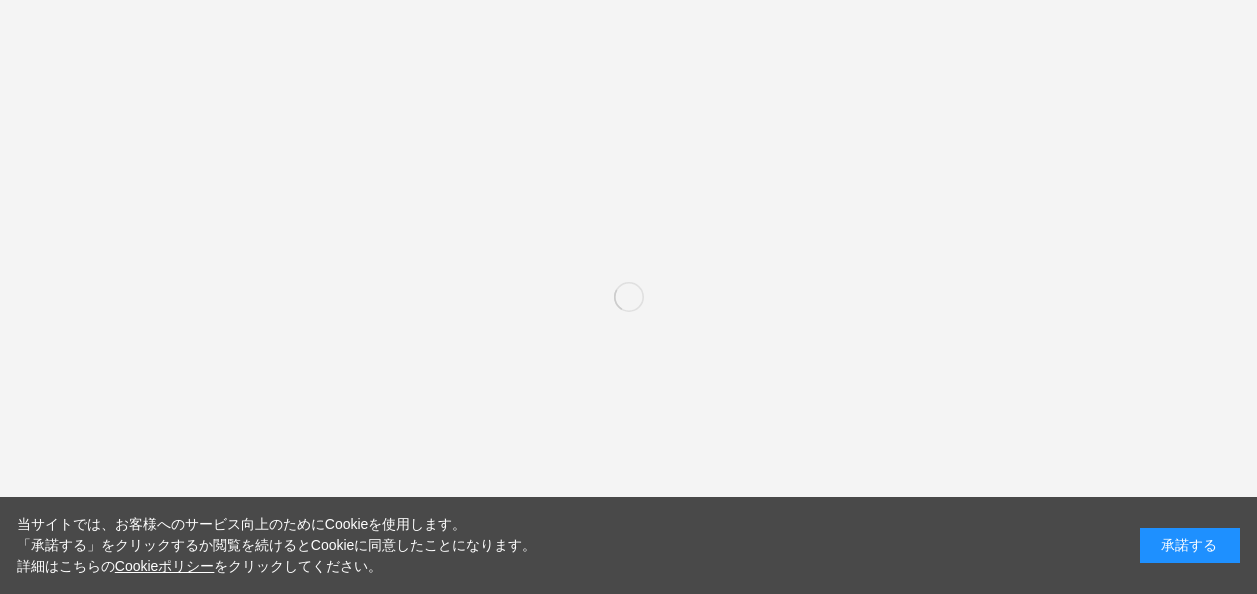 scroll, scrollTop: 0, scrollLeft: 0, axis: both 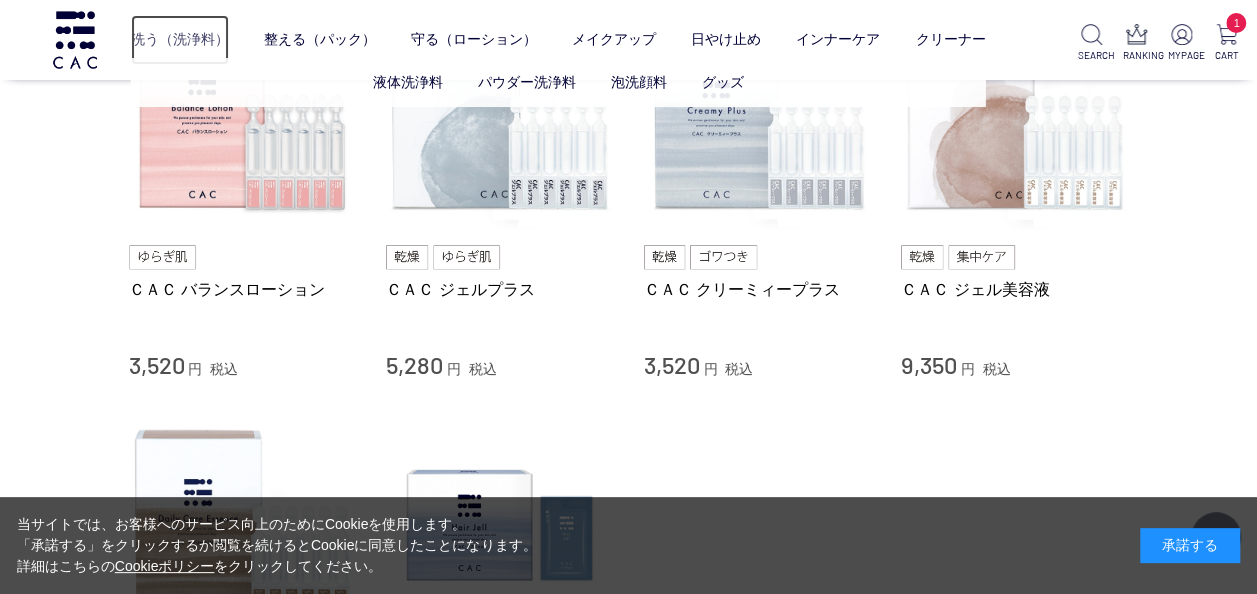 click on "洗う（洗浄料）" at bounding box center (180, 40) 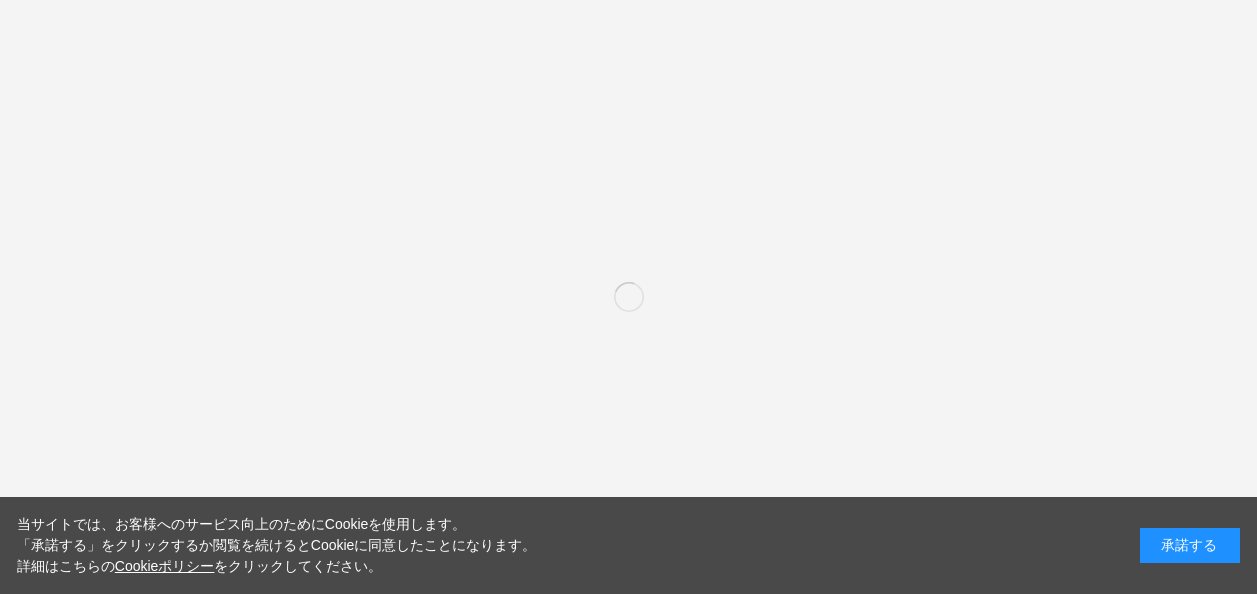 scroll, scrollTop: 0, scrollLeft: 0, axis: both 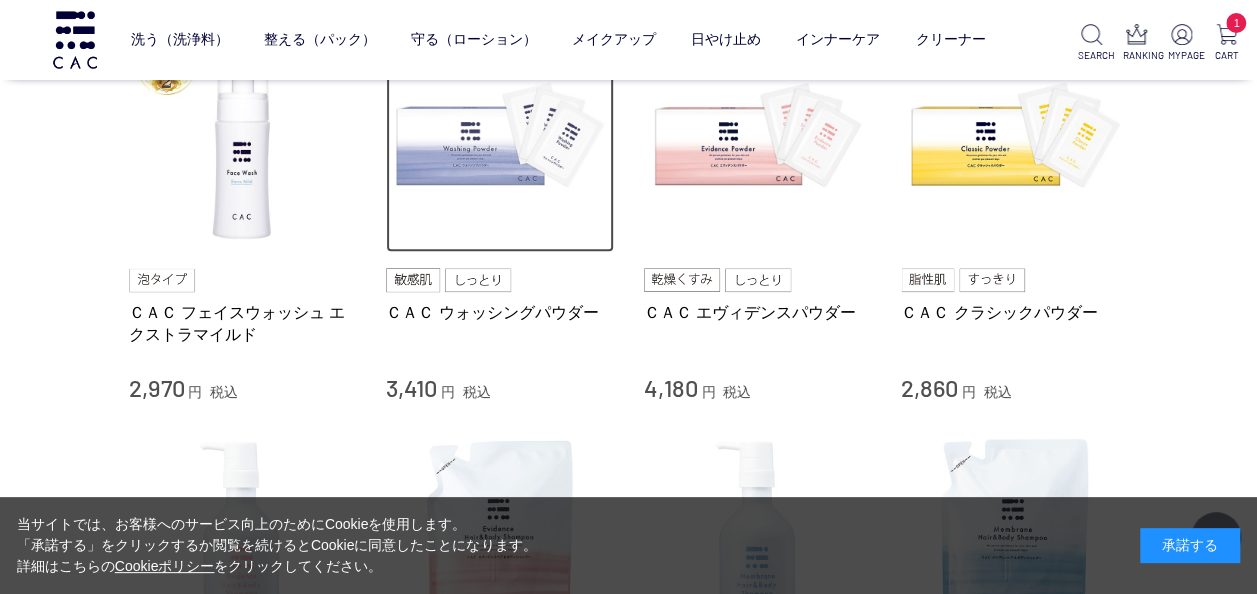 click at bounding box center (500, 139) 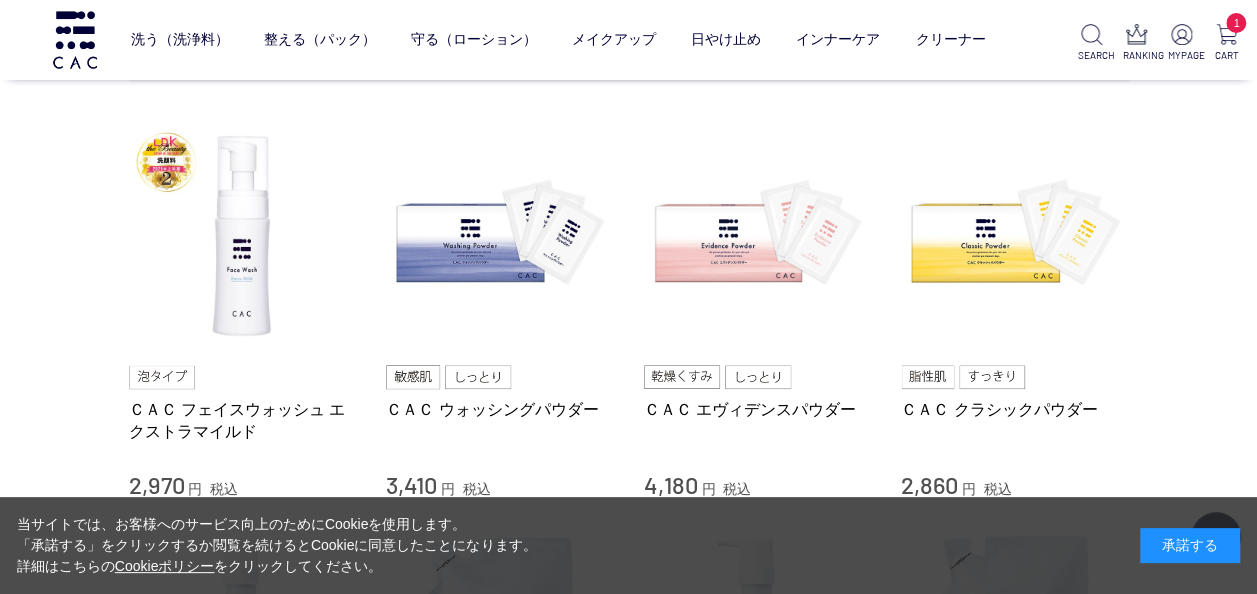 scroll, scrollTop: 400, scrollLeft: 0, axis: vertical 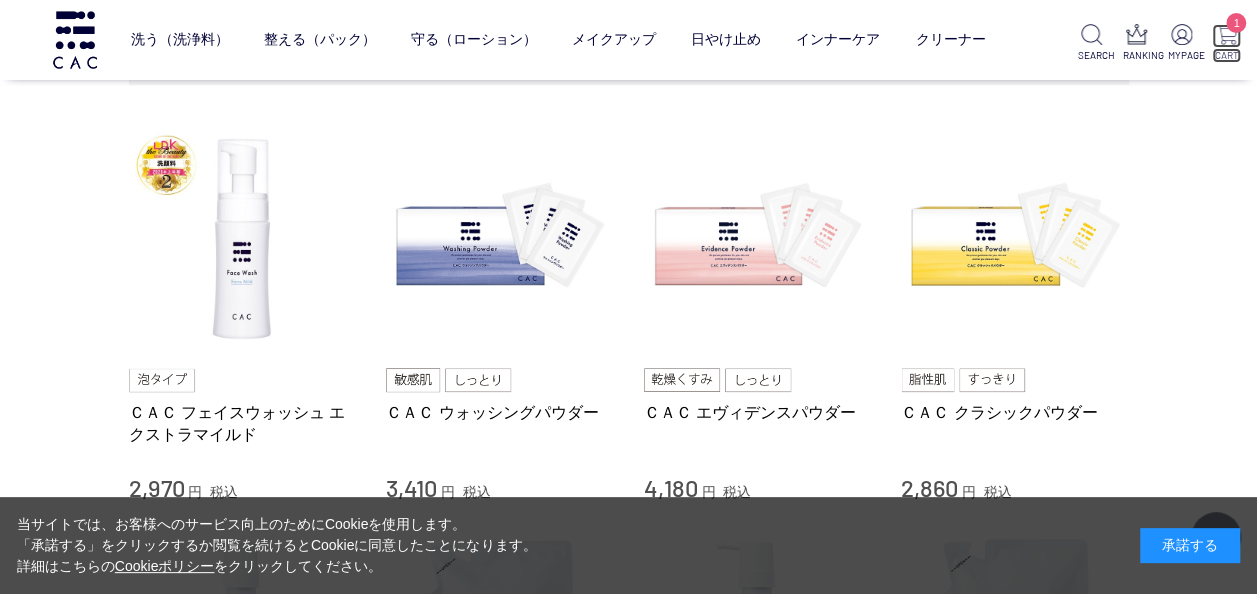 click at bounding box center (1226, 34) 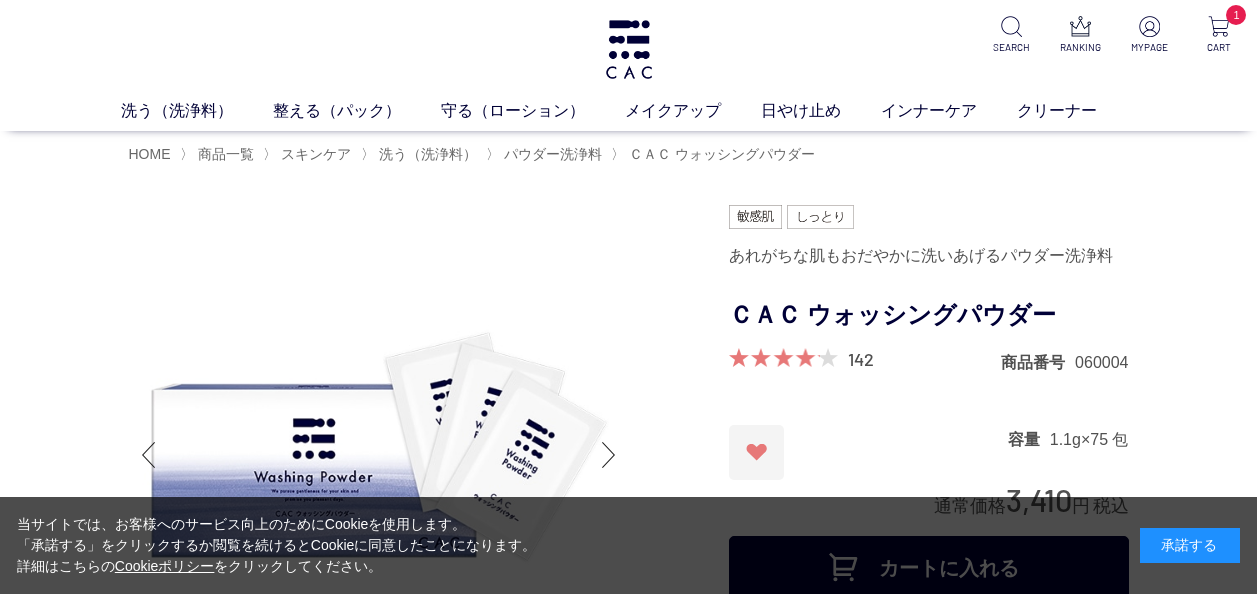 scroll, scrollTop: 0, scrollLeft: 0, axis: both 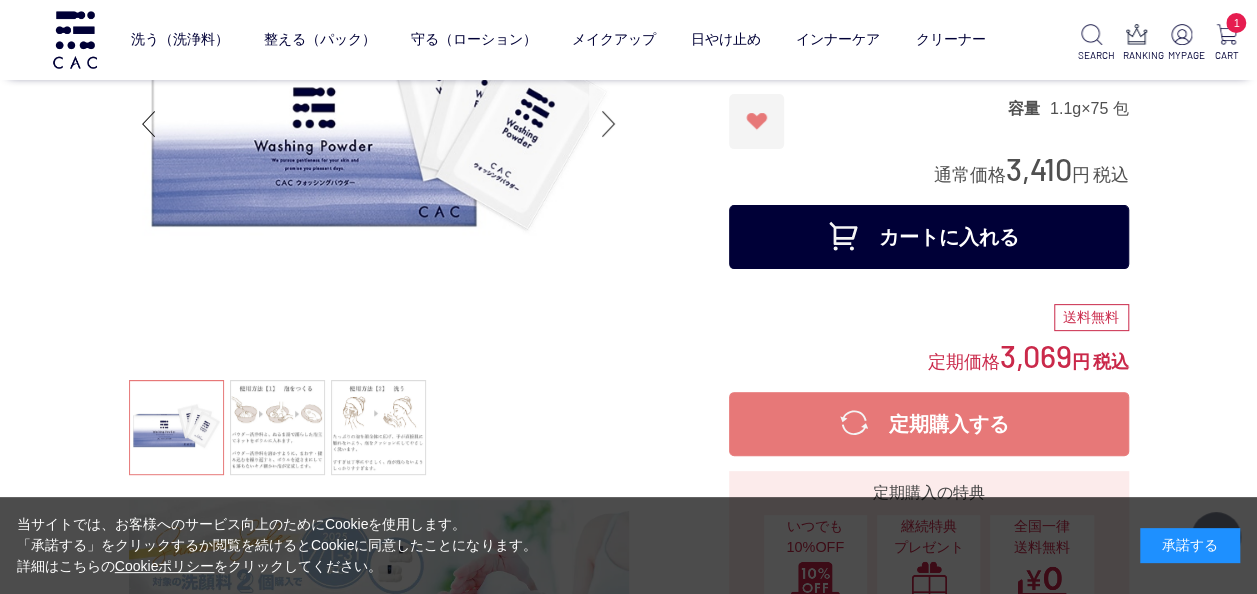 click at bounding box center (609, 124) 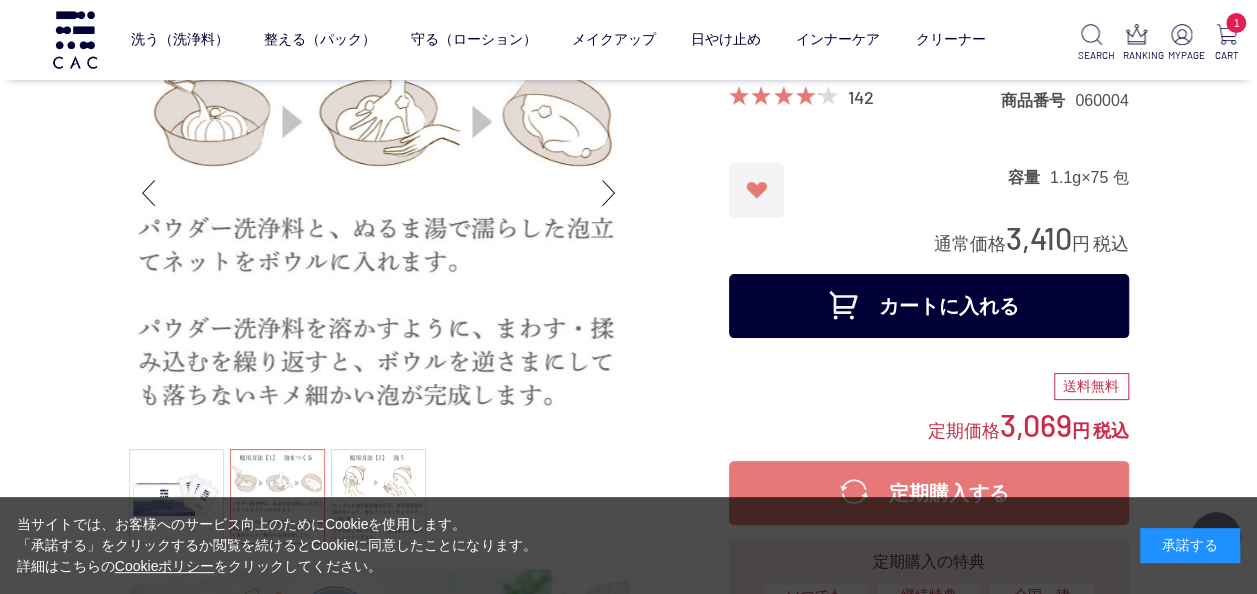 scroll, scrollTop: 100, scrollLeft: 0, axis: vertical 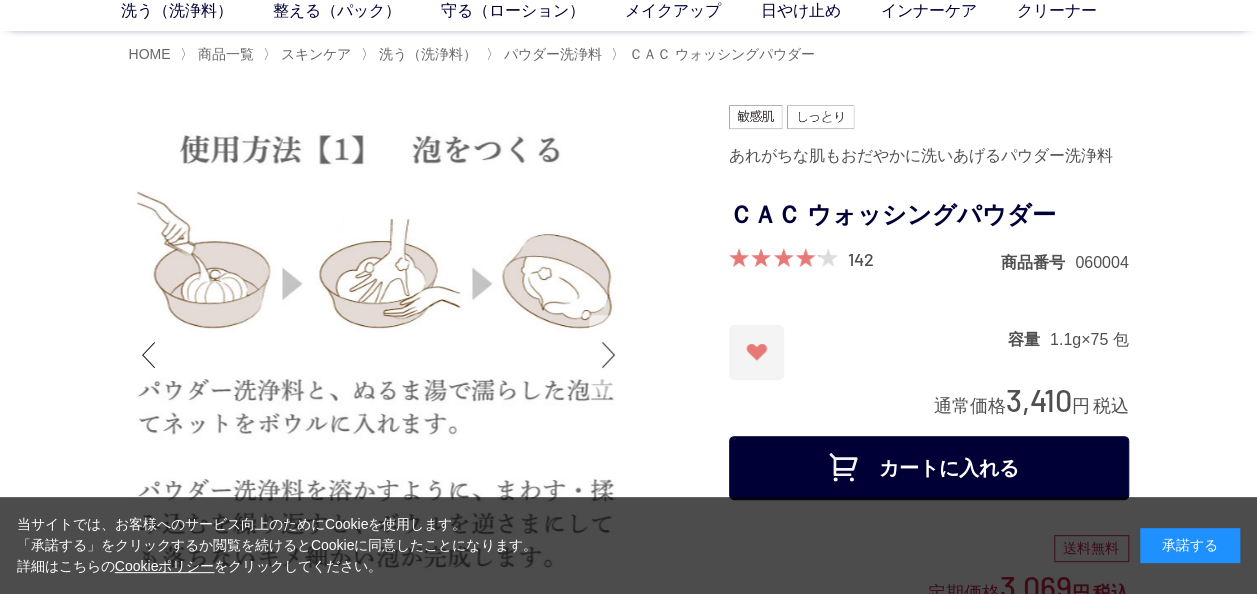 click at bounding box center (609, 355) 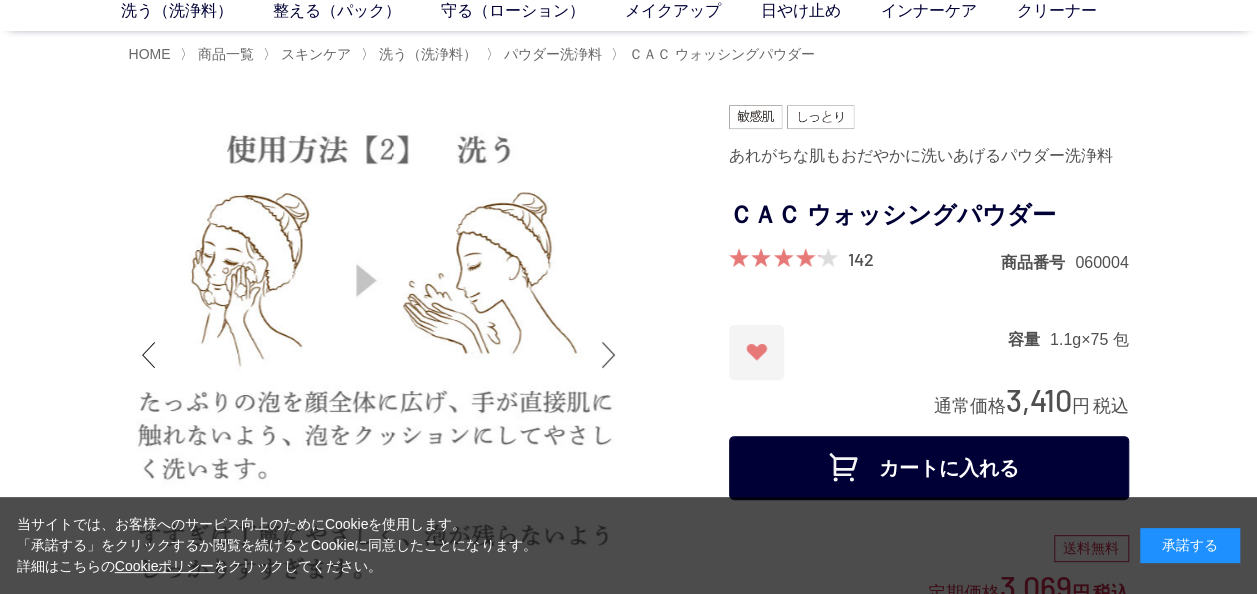 scroll, scrollTop: 200, scrollLeft: 0, axis: vertical 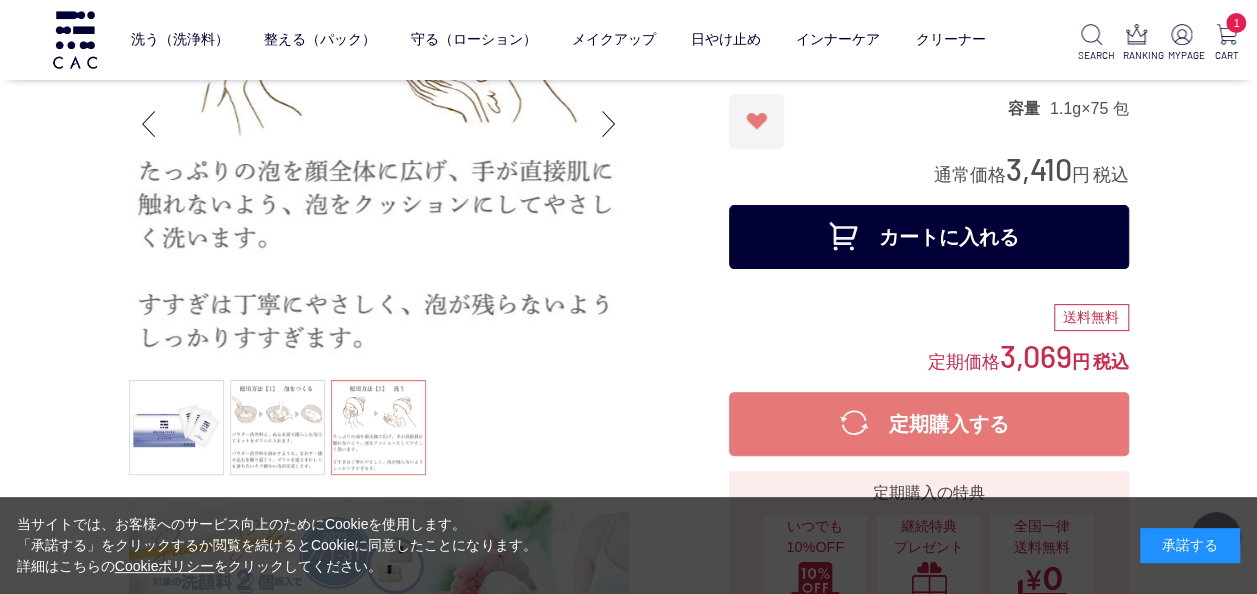 click on "カートに入れる" at bounding box center [929, 237] 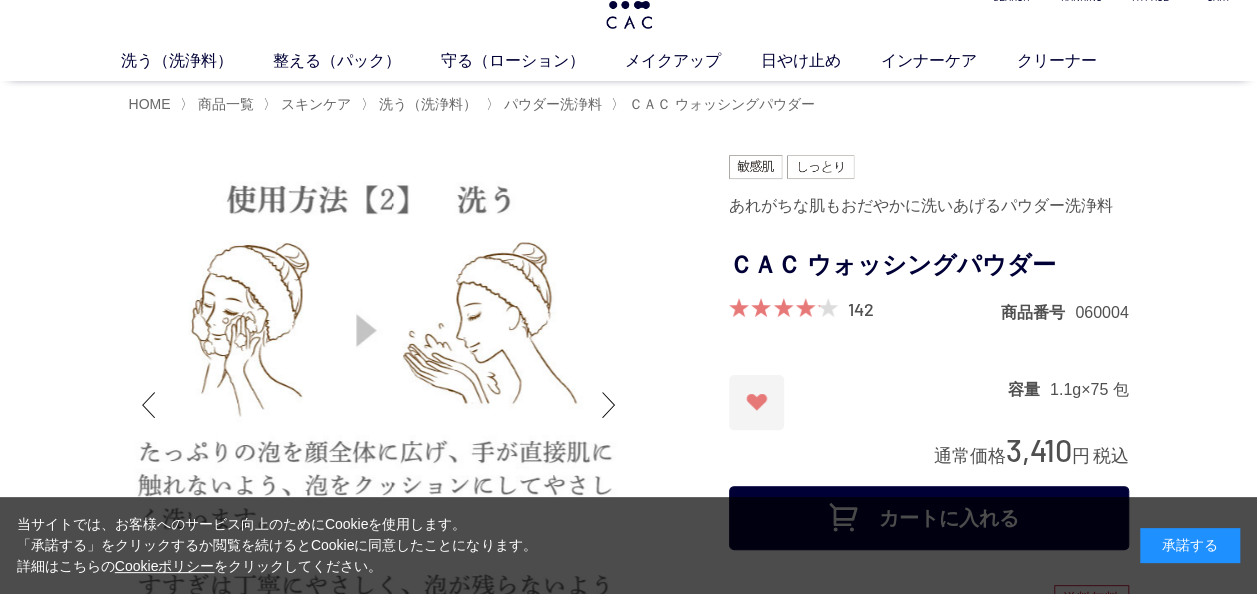 scroll, scrollTop: 0, scrollLeft: 0, axis: both 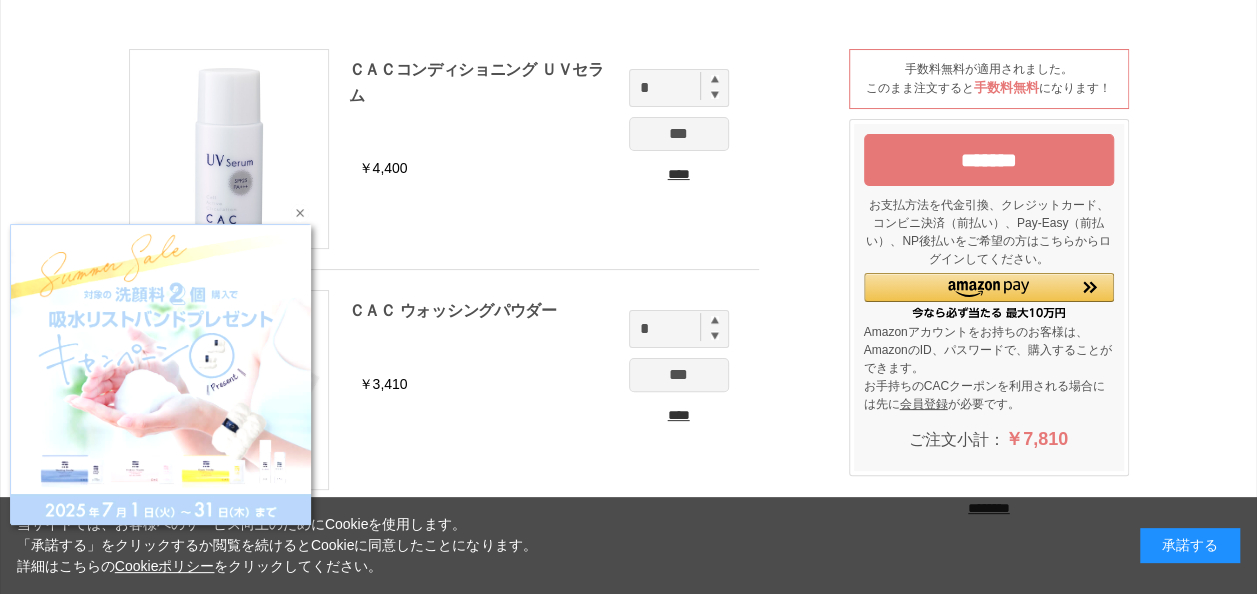 click at bounding box center (300, 213) 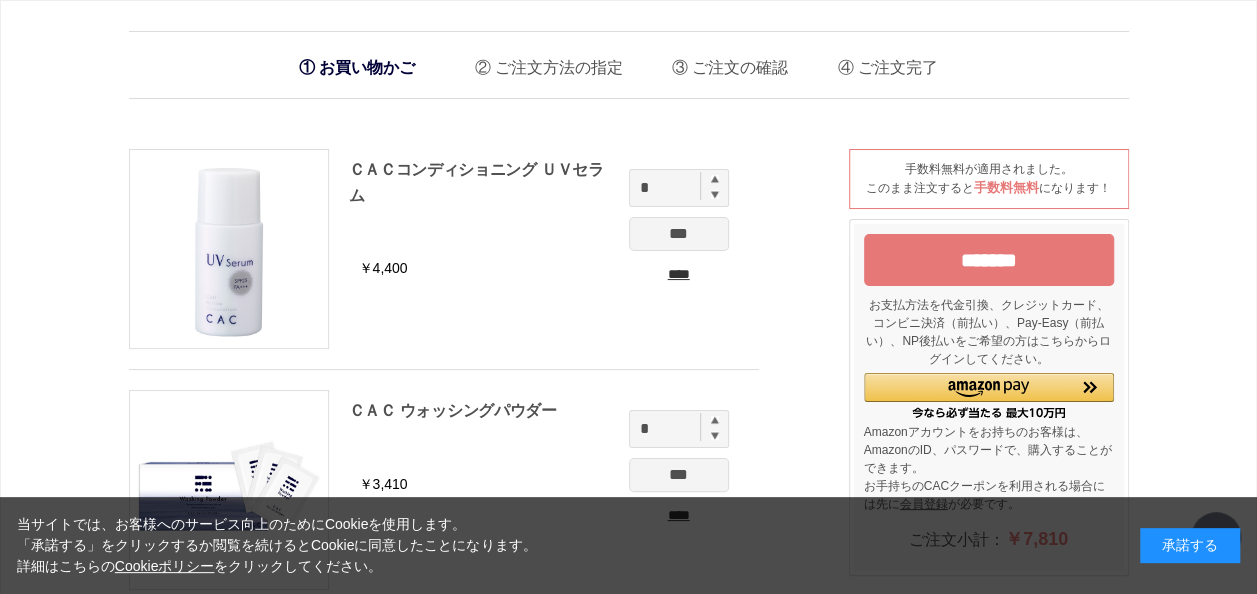 scroll, scrollTop: 200, scrollLeft: 0, axis: vertical 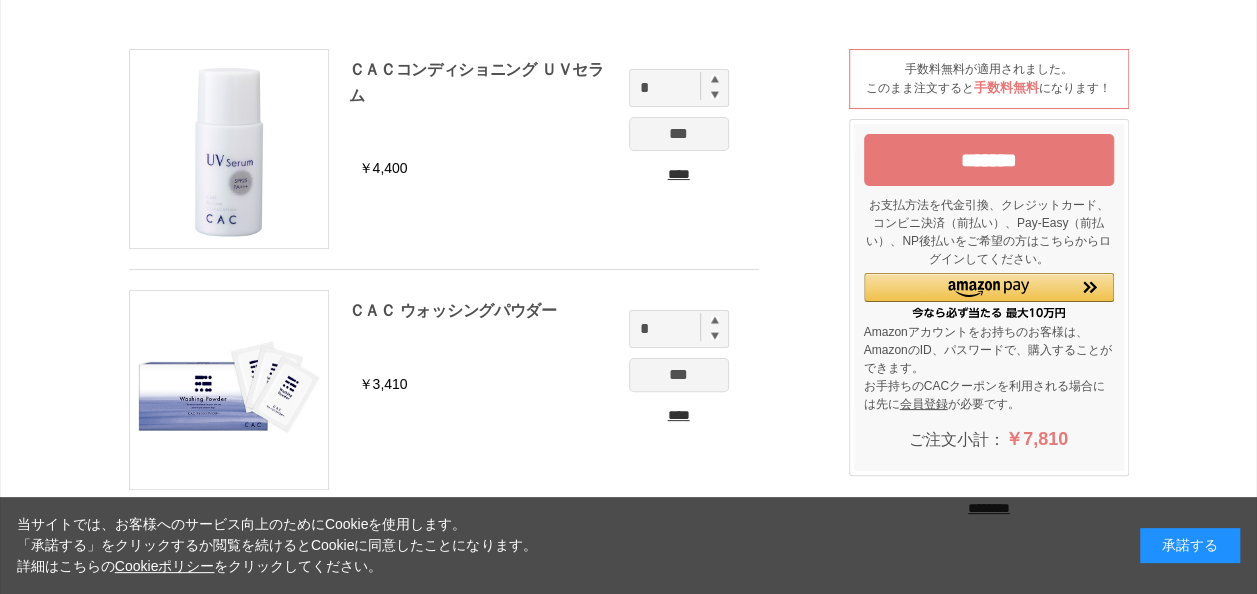 click on "*******" at bounding box center [989, 160] 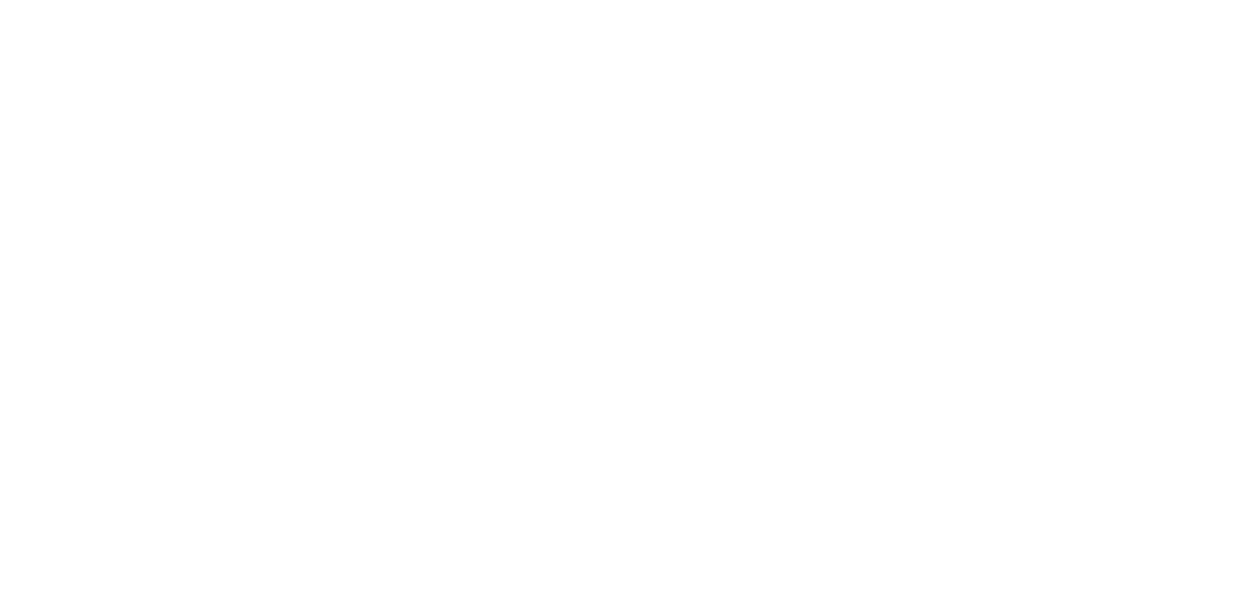 scroll, scrollTop: 0, scrollLeft: 0, axis: both 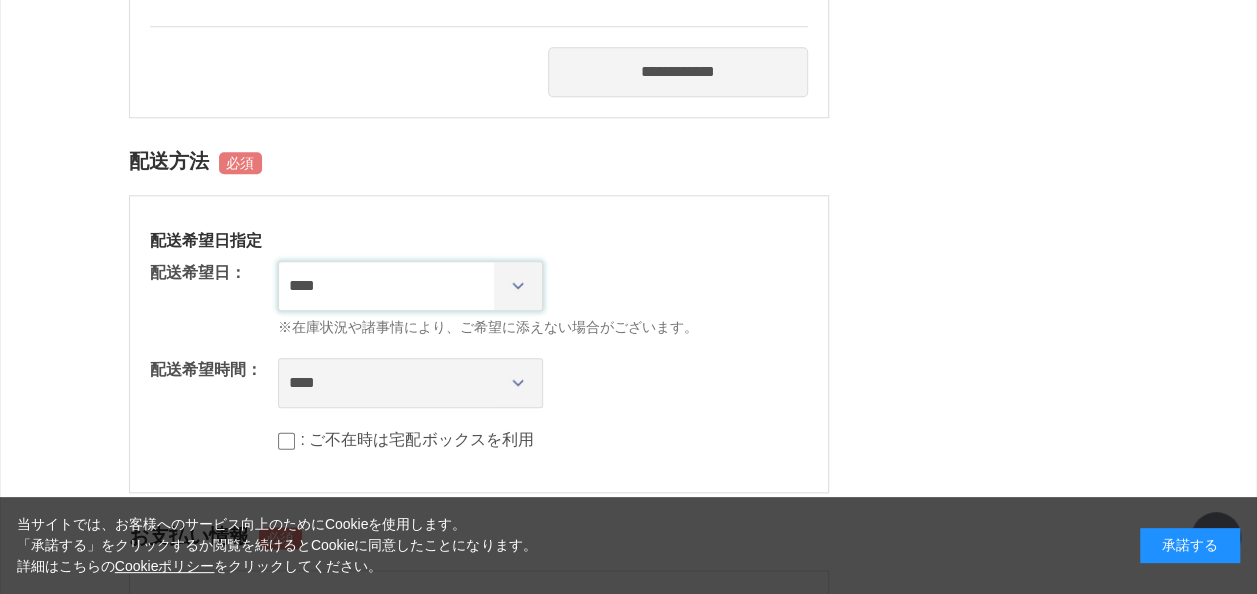 click on "**********" at bounding box center [410, 286] 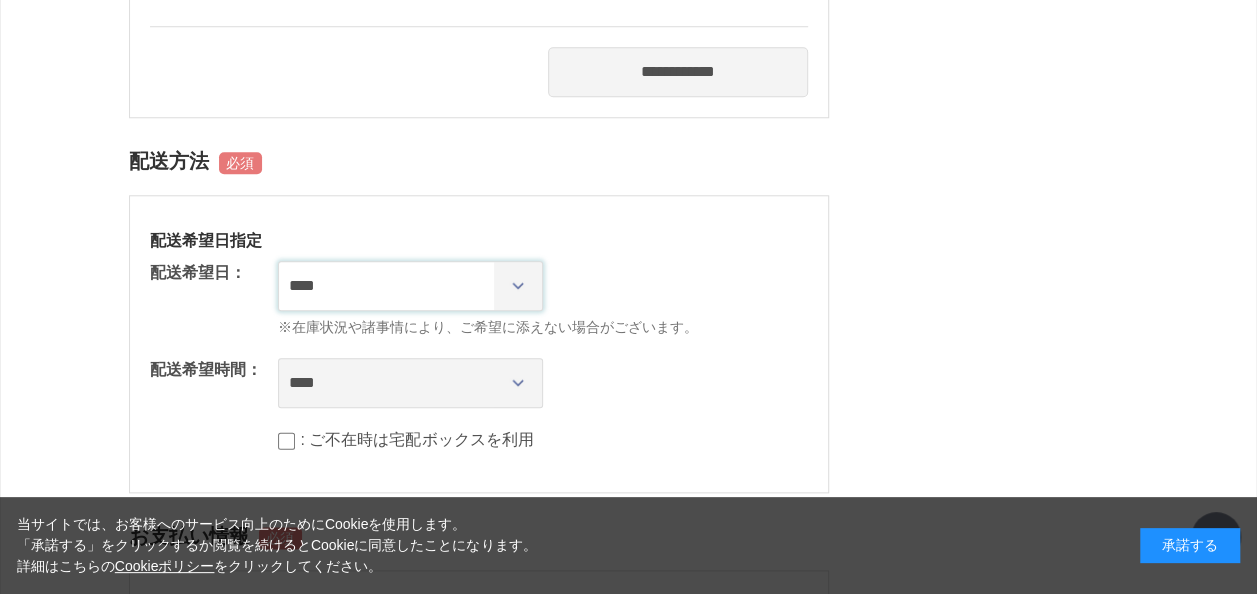 click on "**********" at bounding box center [410, 286] 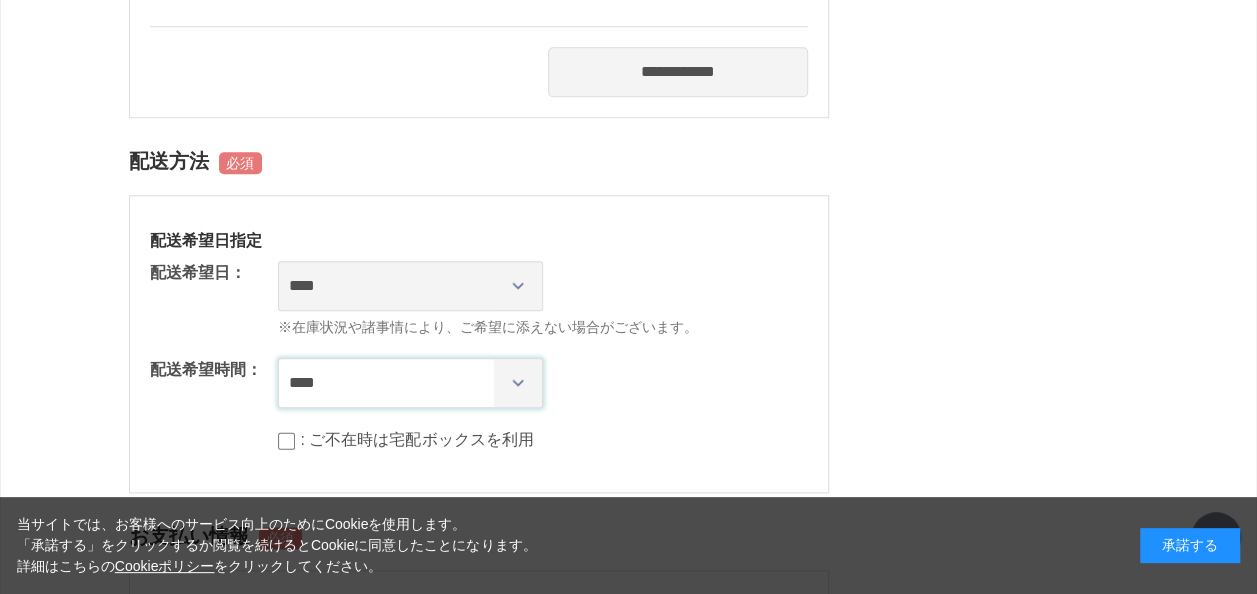 click on "**** *** ****** ****** ****** ******" at bounding box center [410, 383] 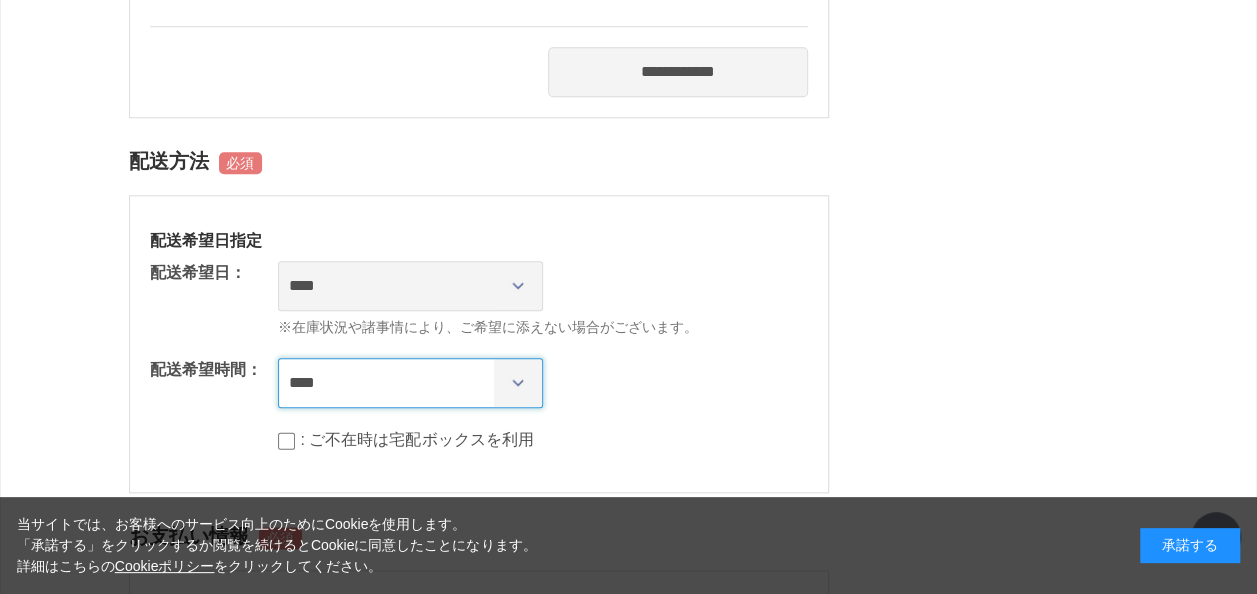select on "**" 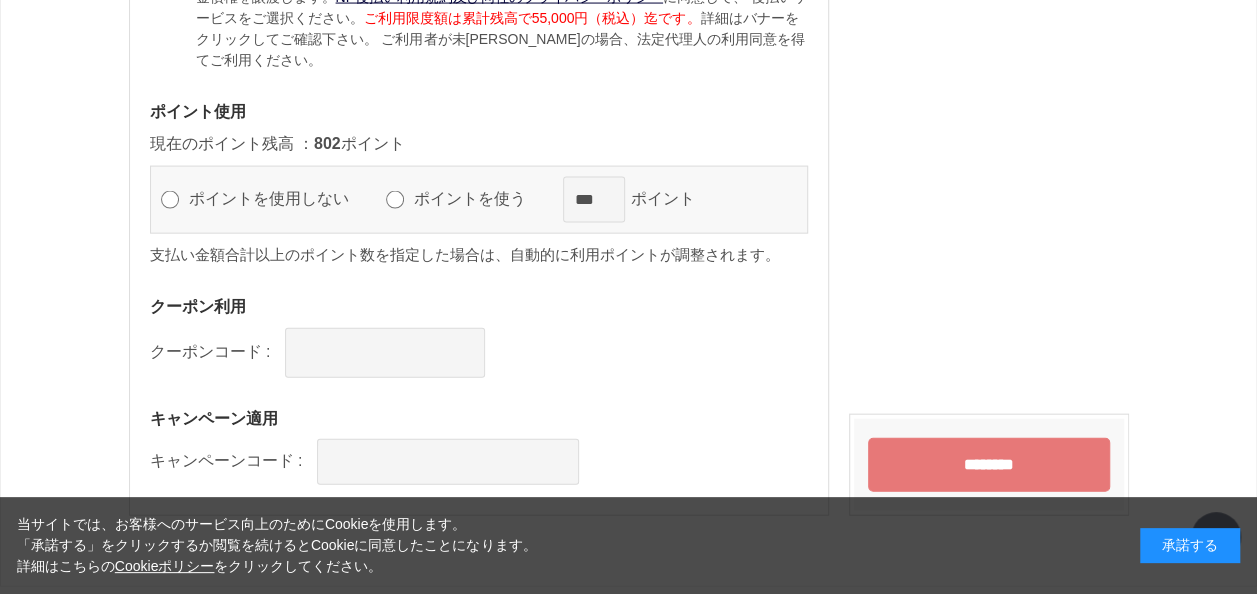 scroll, scrollTop: 2100, scrollLeft: 0, axis: vertical 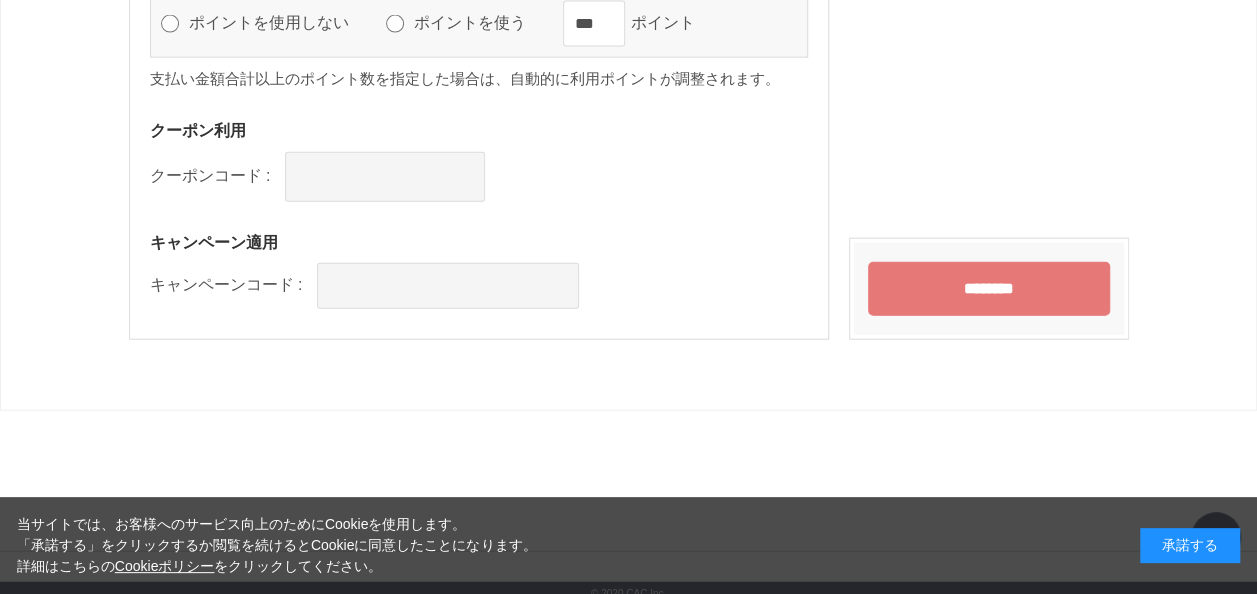 click on "********" at bounding box center (989, 289) 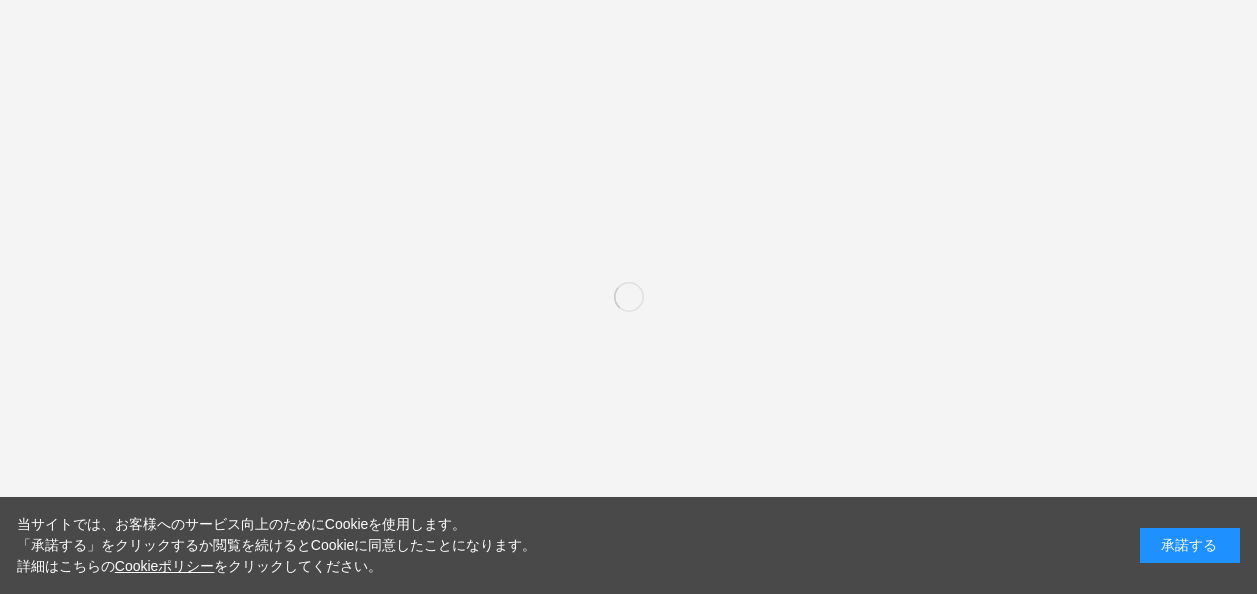 scroll, scrollTop: 0, scrollLeft: 0, axis: both 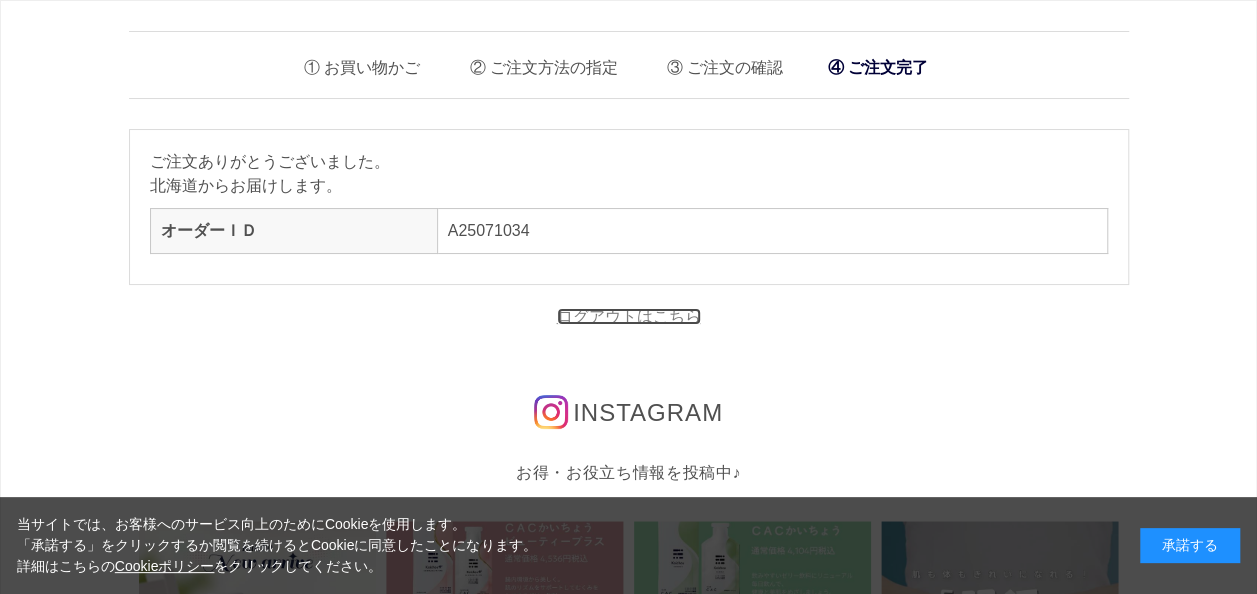 click on "ログアウトはこちら" at bounding box center [629, 316] 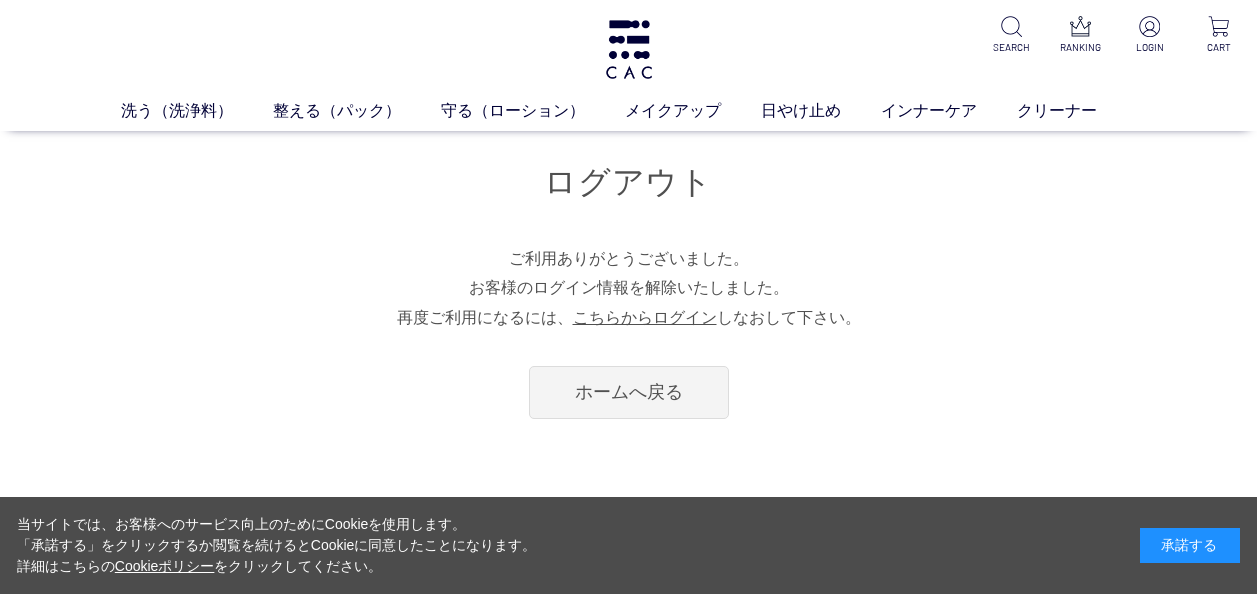 scroll, scrollTop: 0, scrollLeft: 0, axis: both 